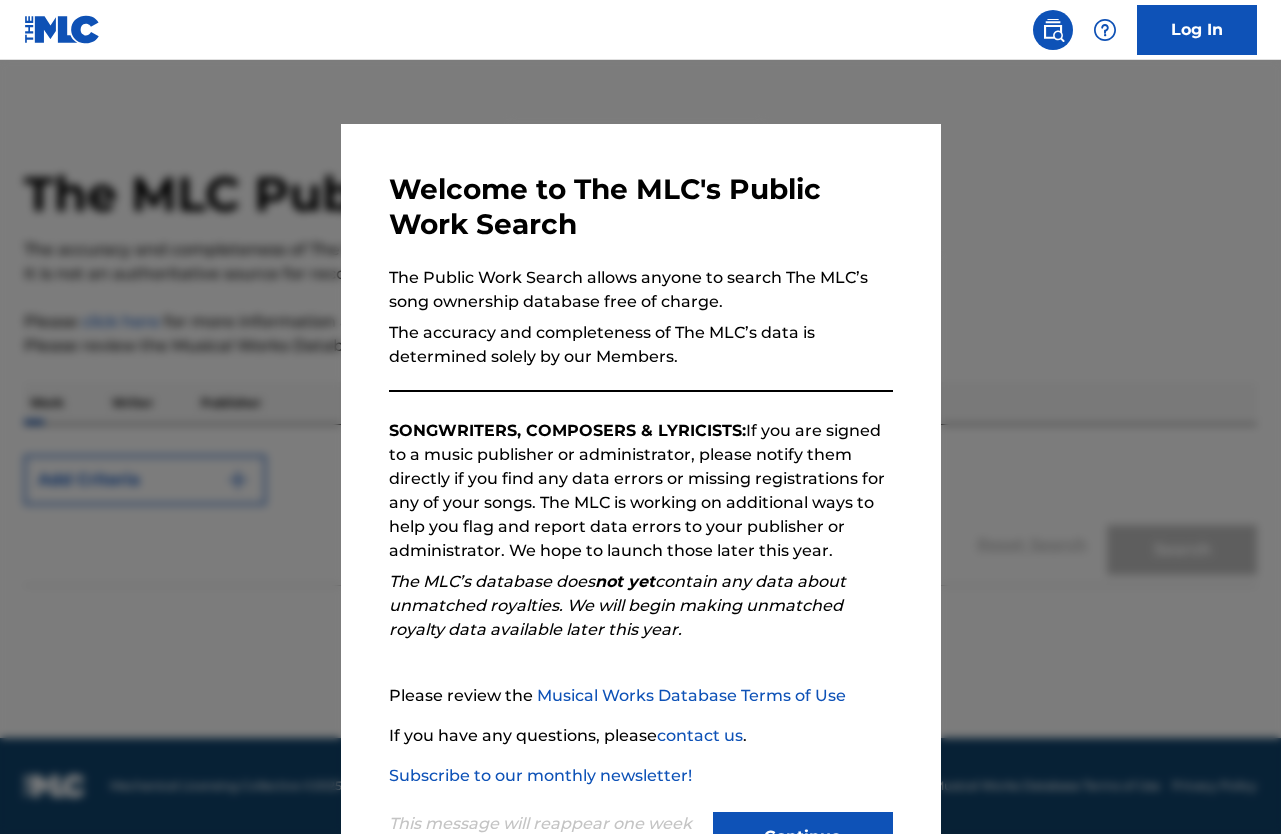 scroll, scrollTop: 0, scrollLeft: 0, axis: both 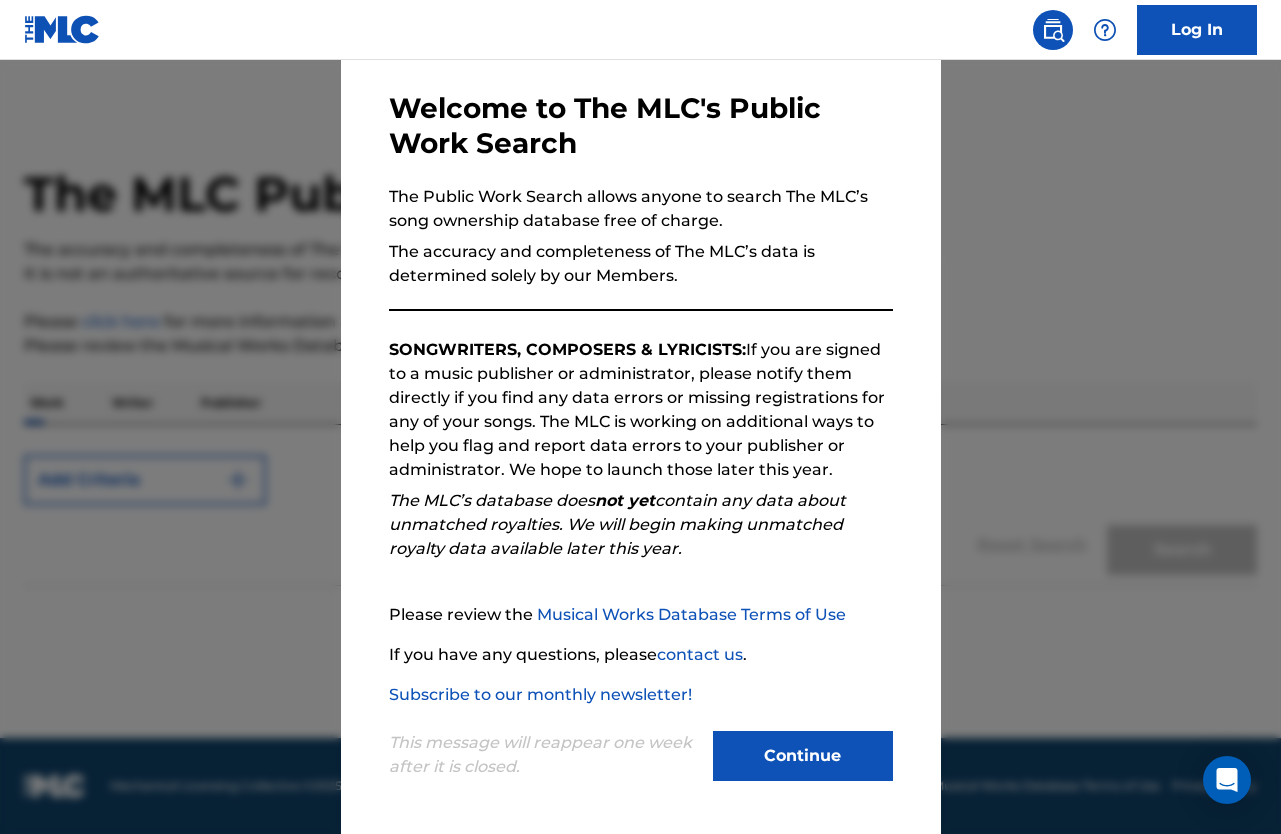 click on "Continue" at bounding box center (803, 756) 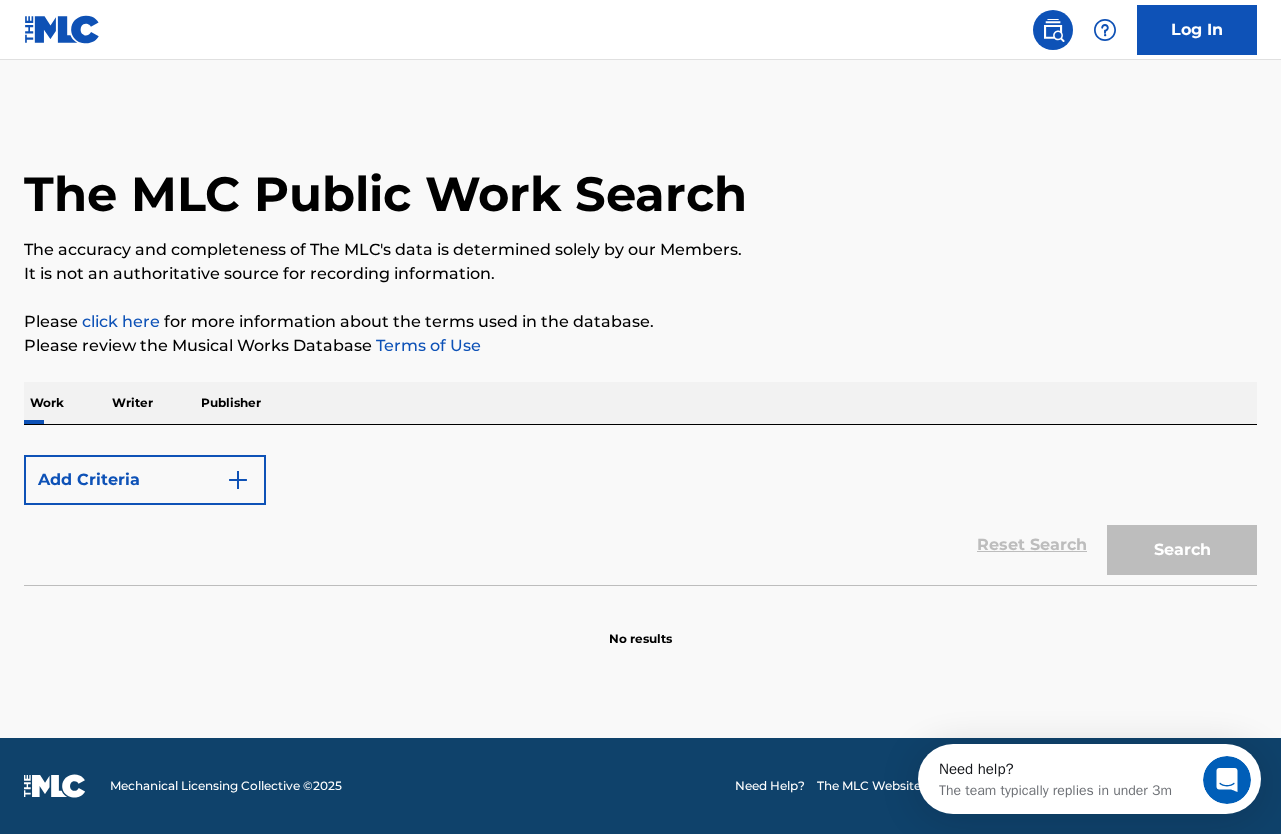 scroll, scrollTop: 0, scrollLeft: 0, axis: both 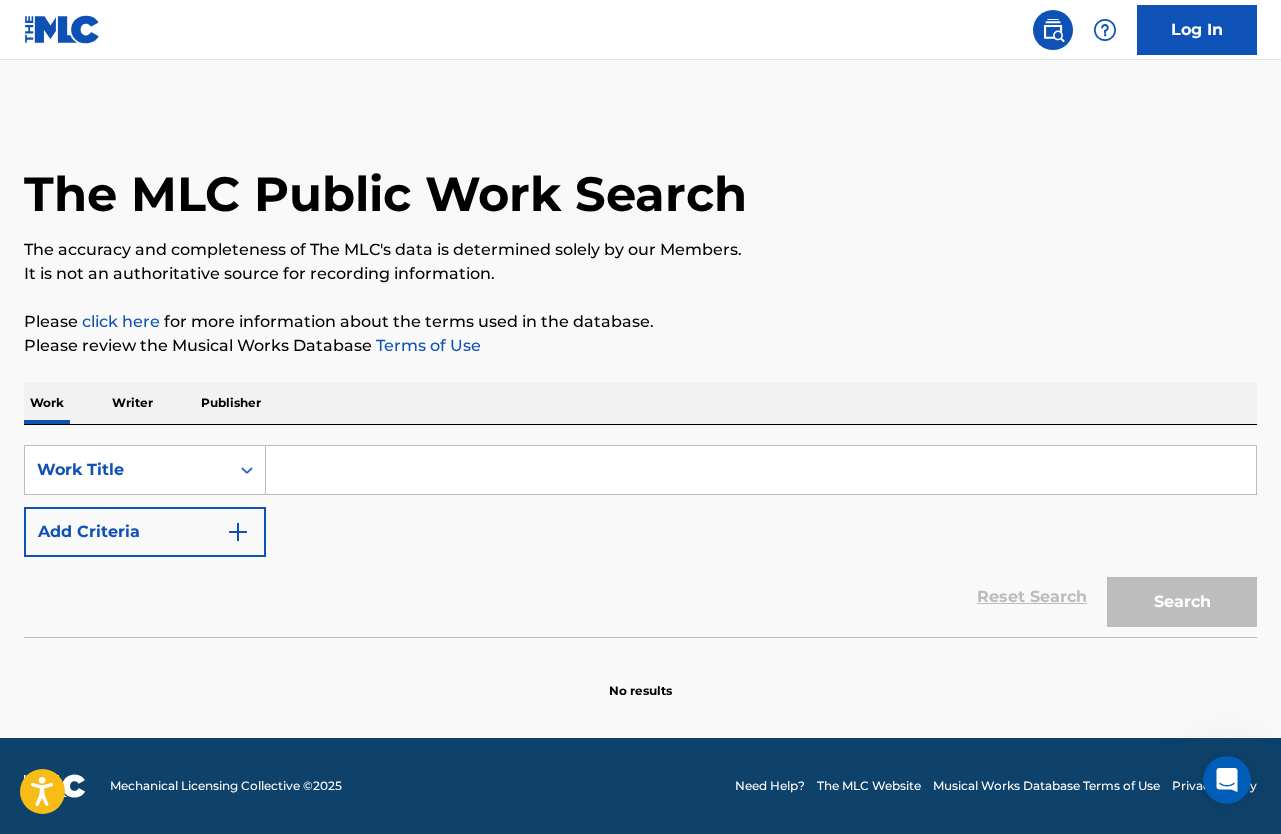 click at bounding box center (238, 532) 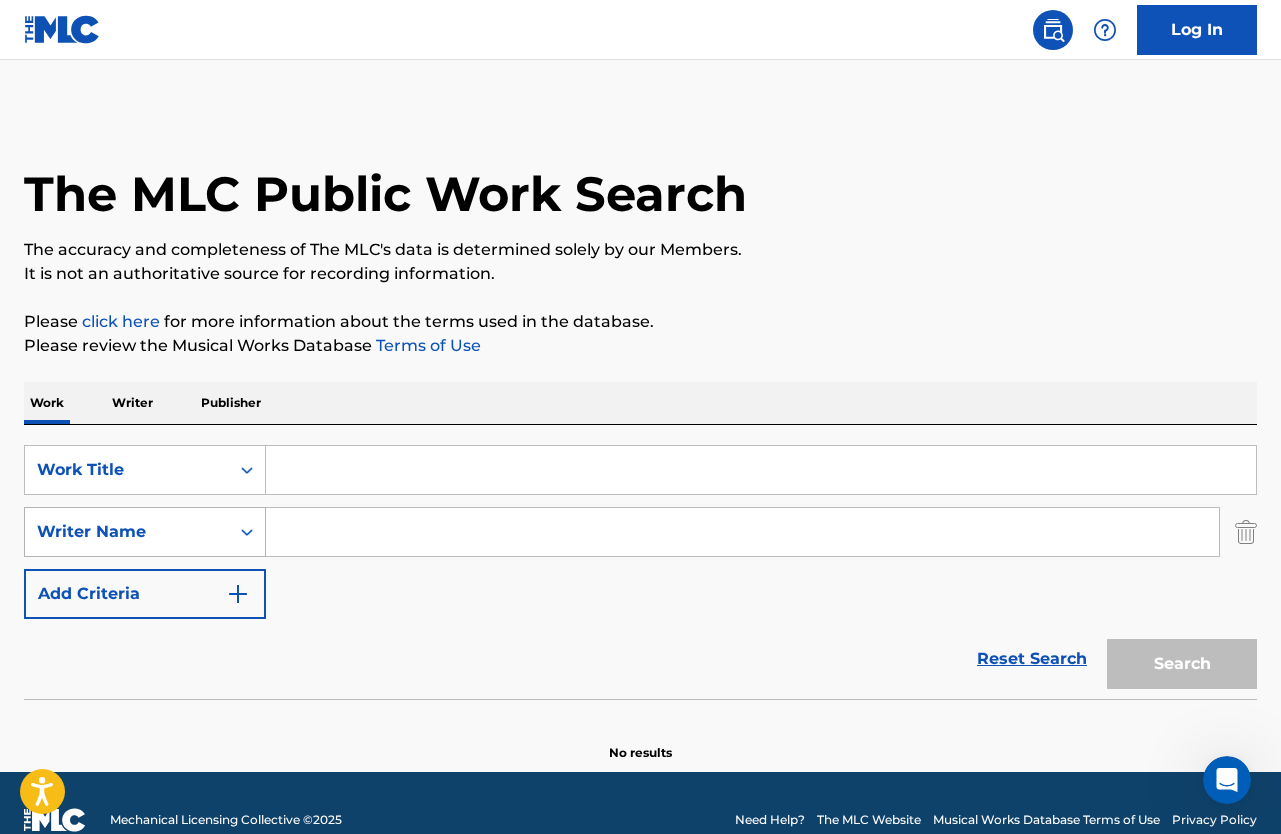 click 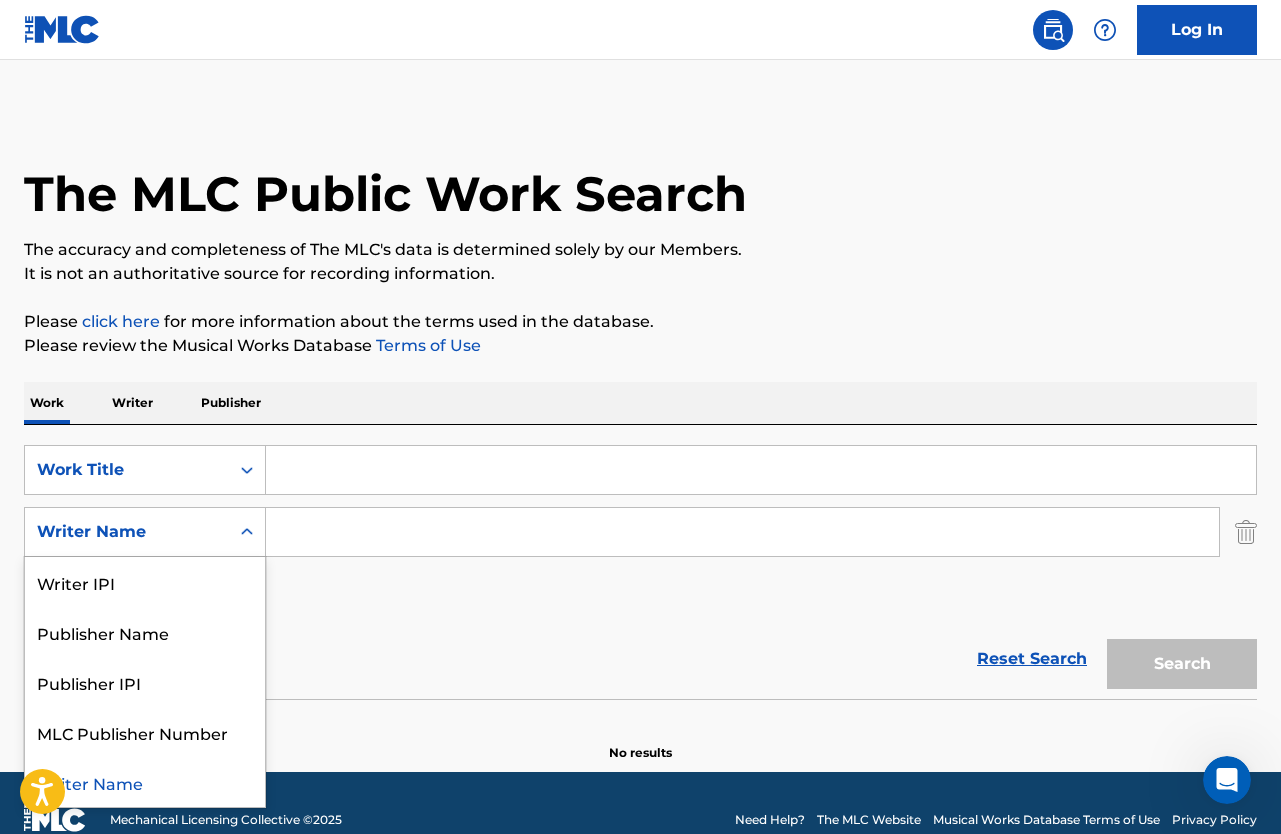 click 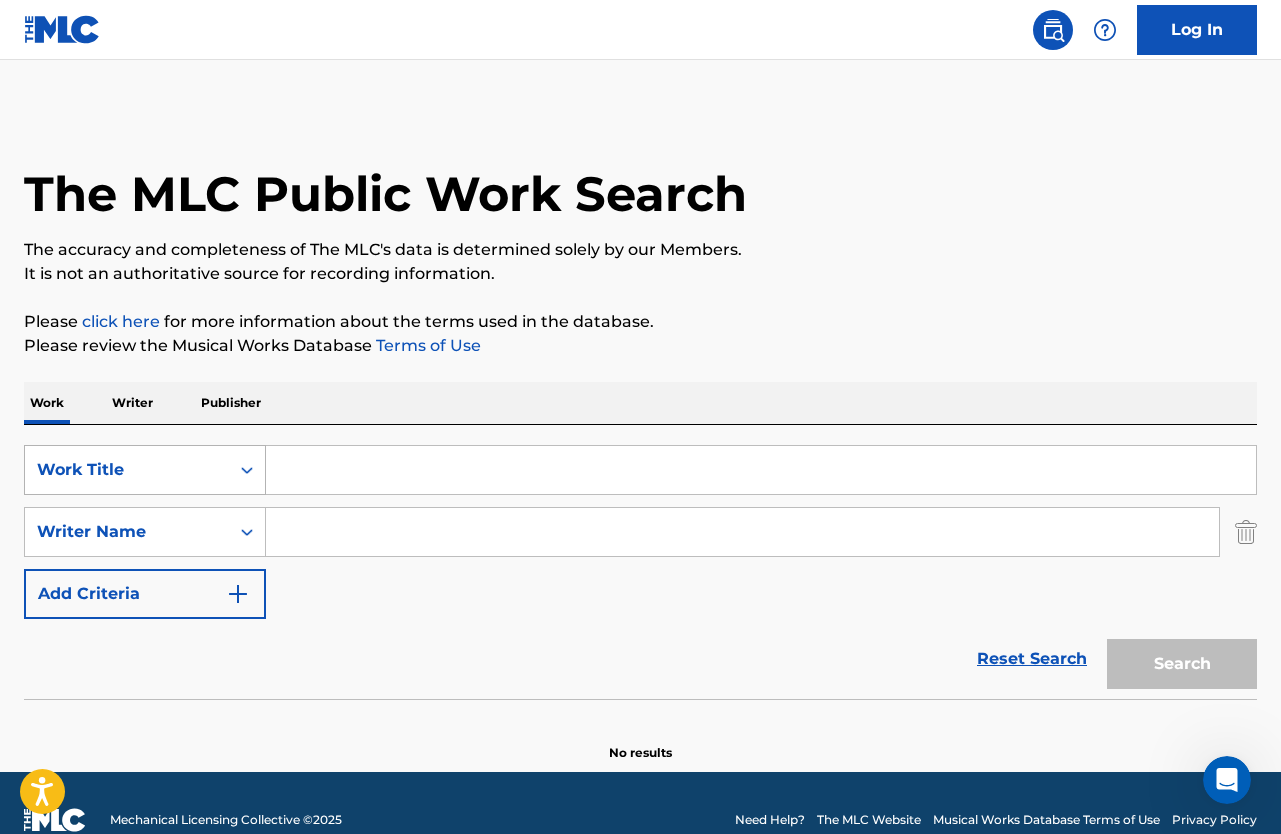 click on "Work Title" at bounding box center [127, 470] 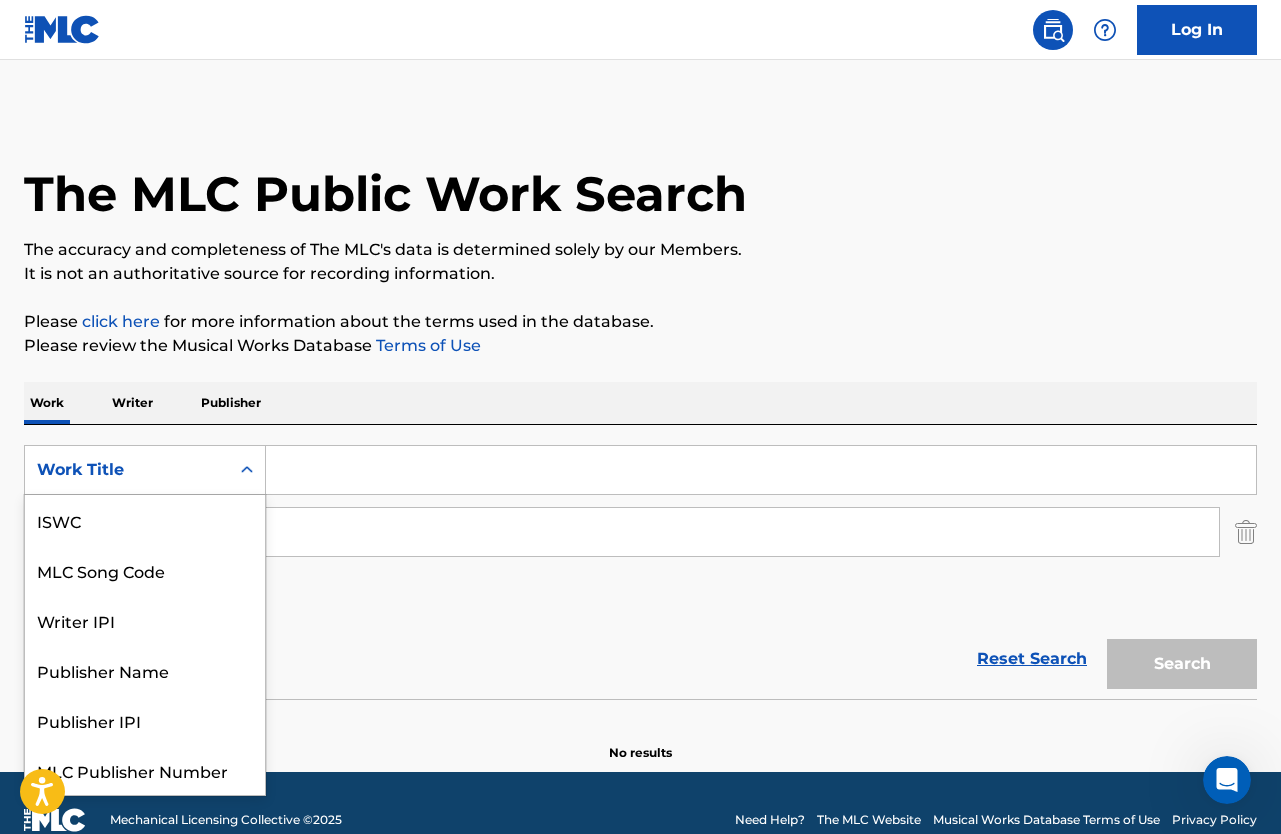 scroll, scrollTop: 50, scrollLeft: 0, axis: vertical 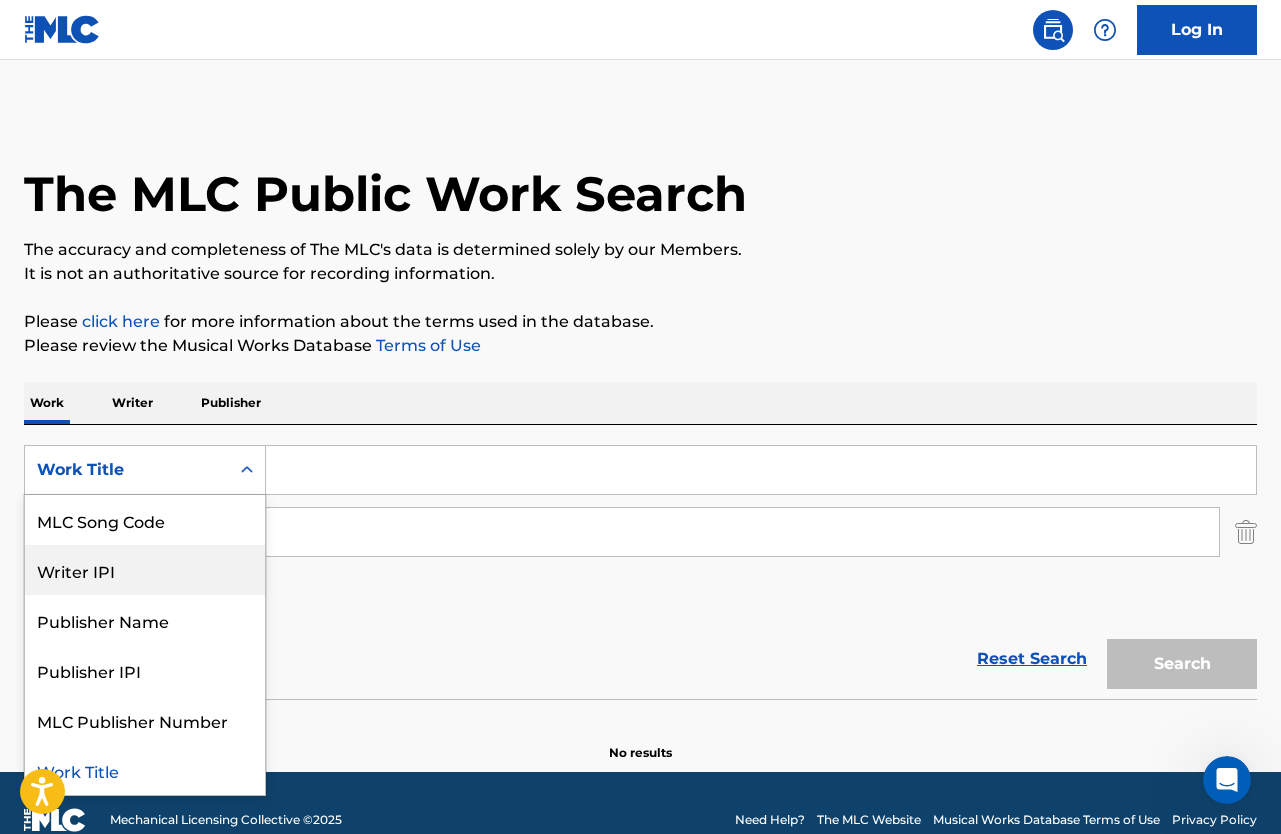 click on "Writer IPI" at bounding box center [145, 570] 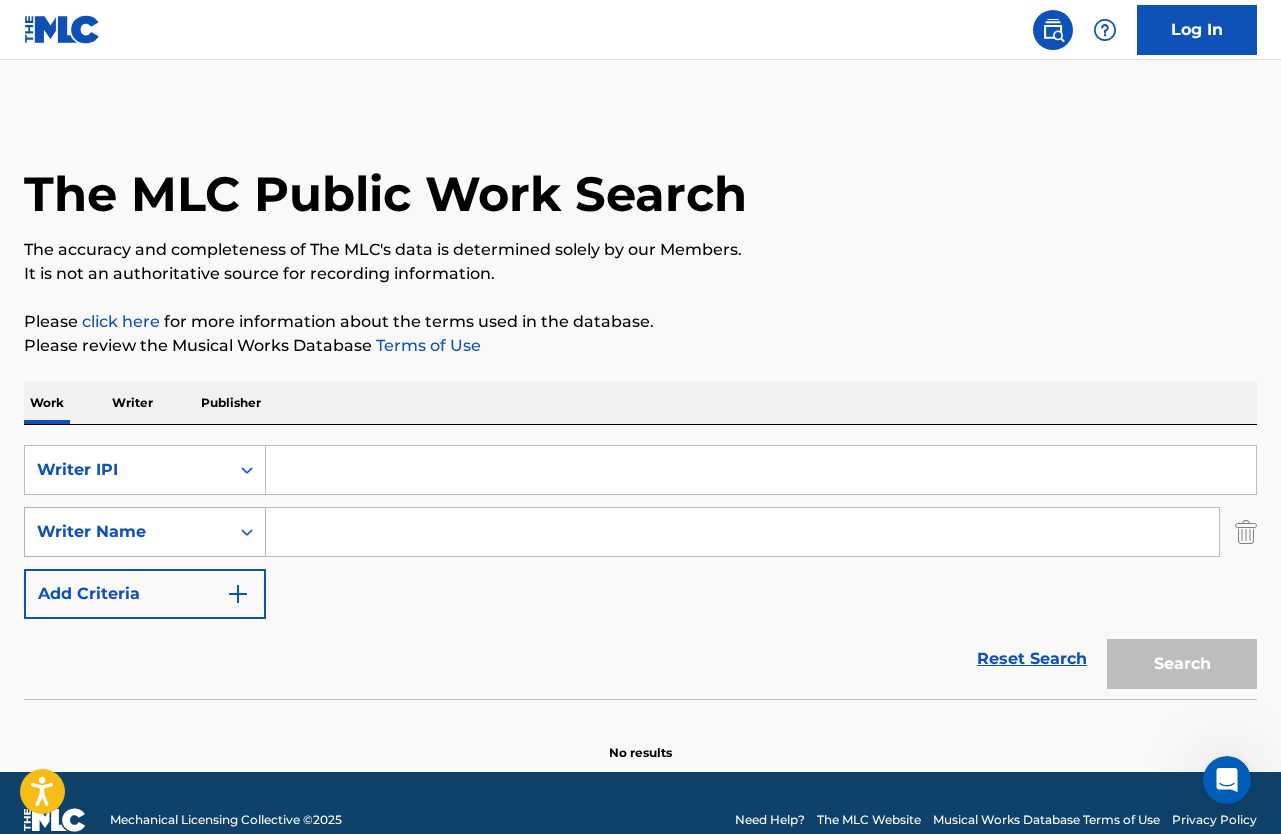 click on "Writer Name" at bounding box center [127, 532] 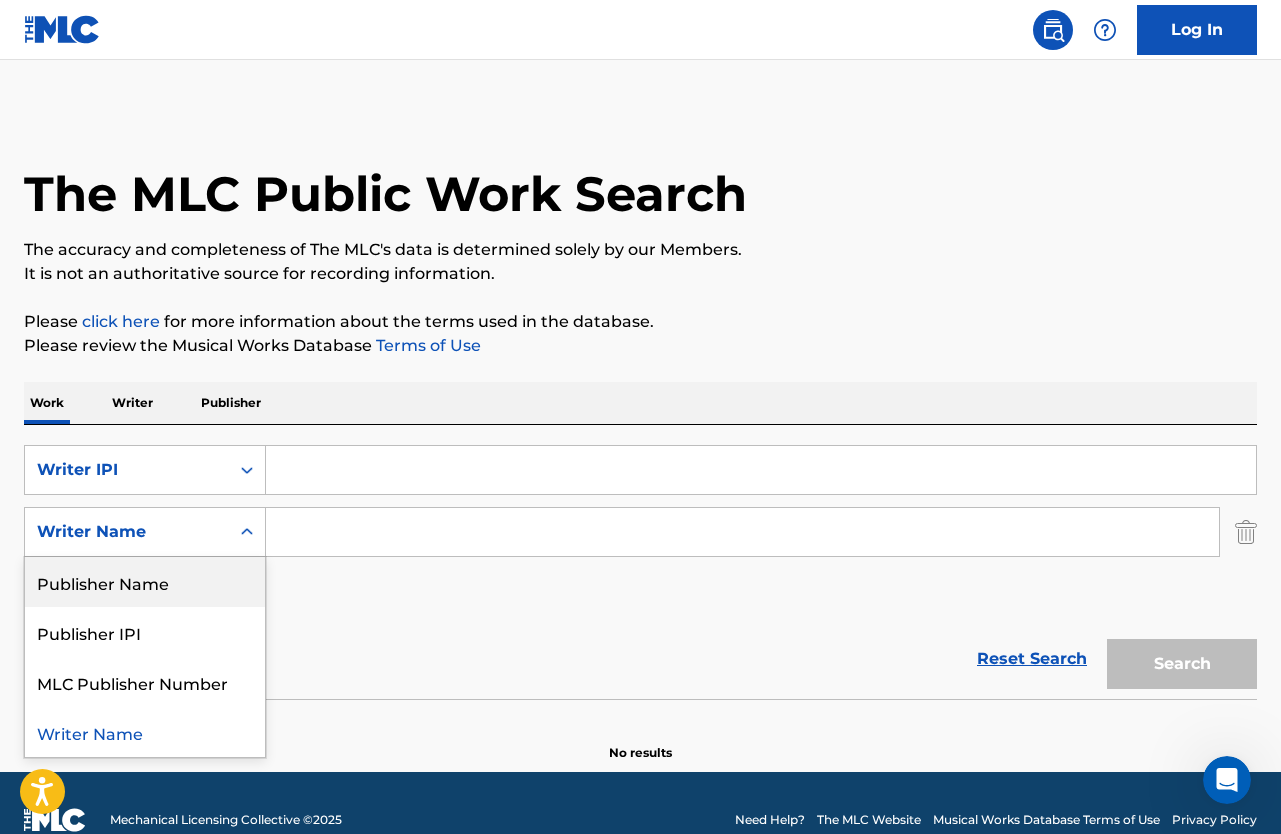 click 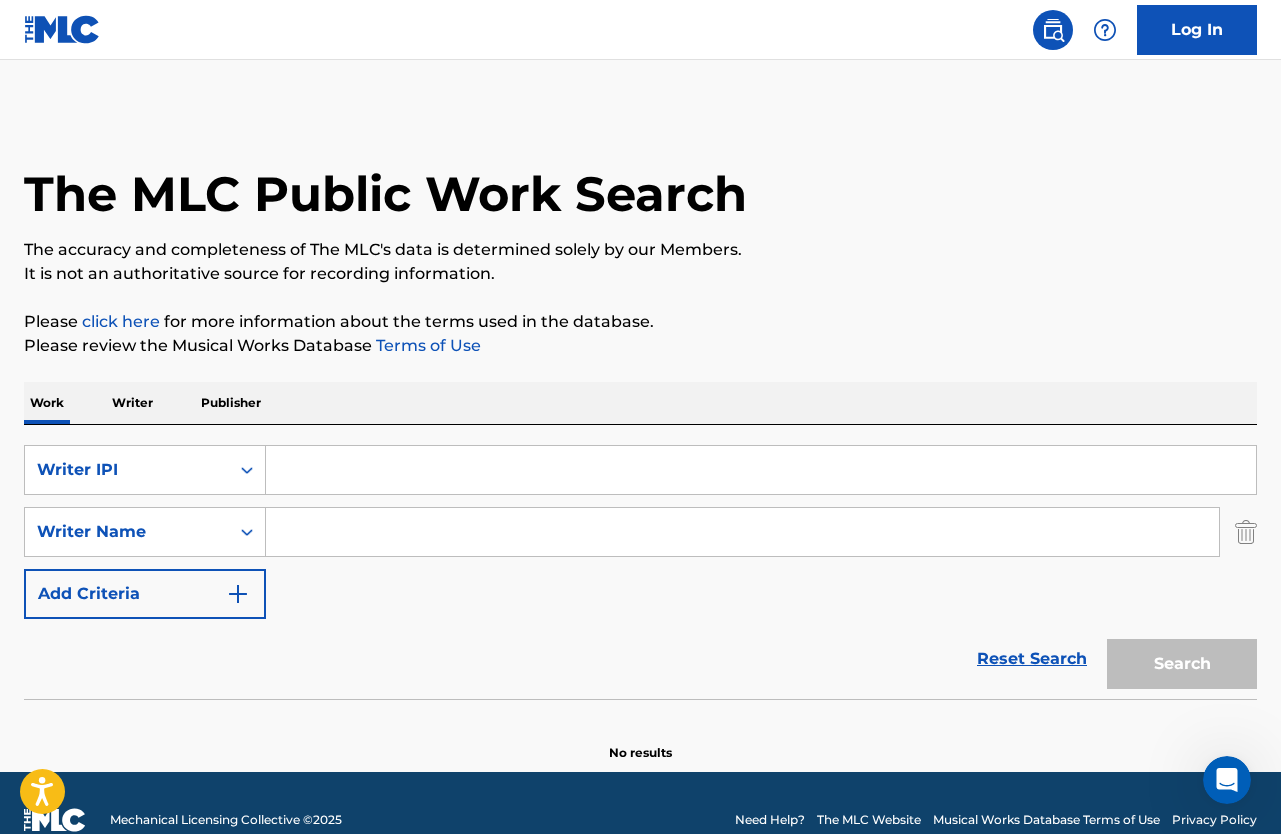 click at bounding box center [742, 532] 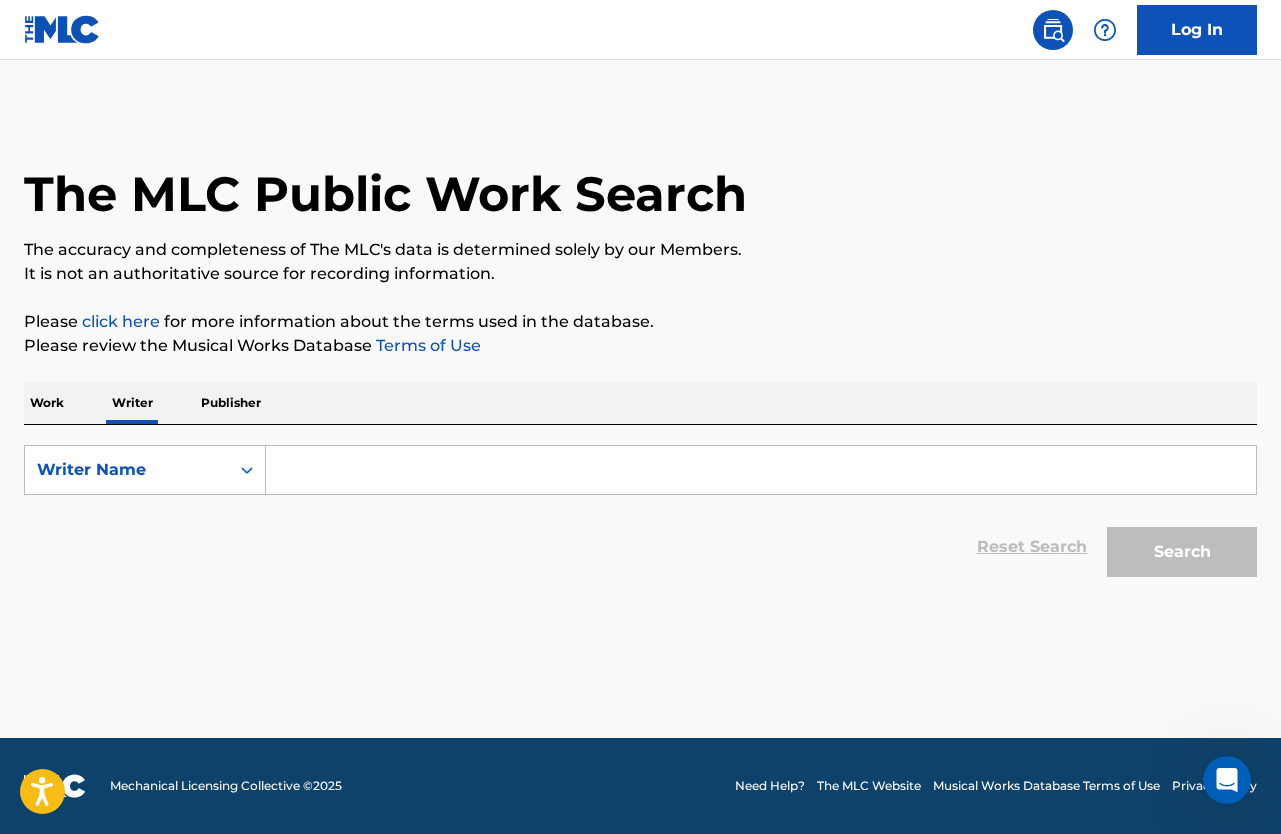 click on "Publisher" at bounding box center [231, 403] 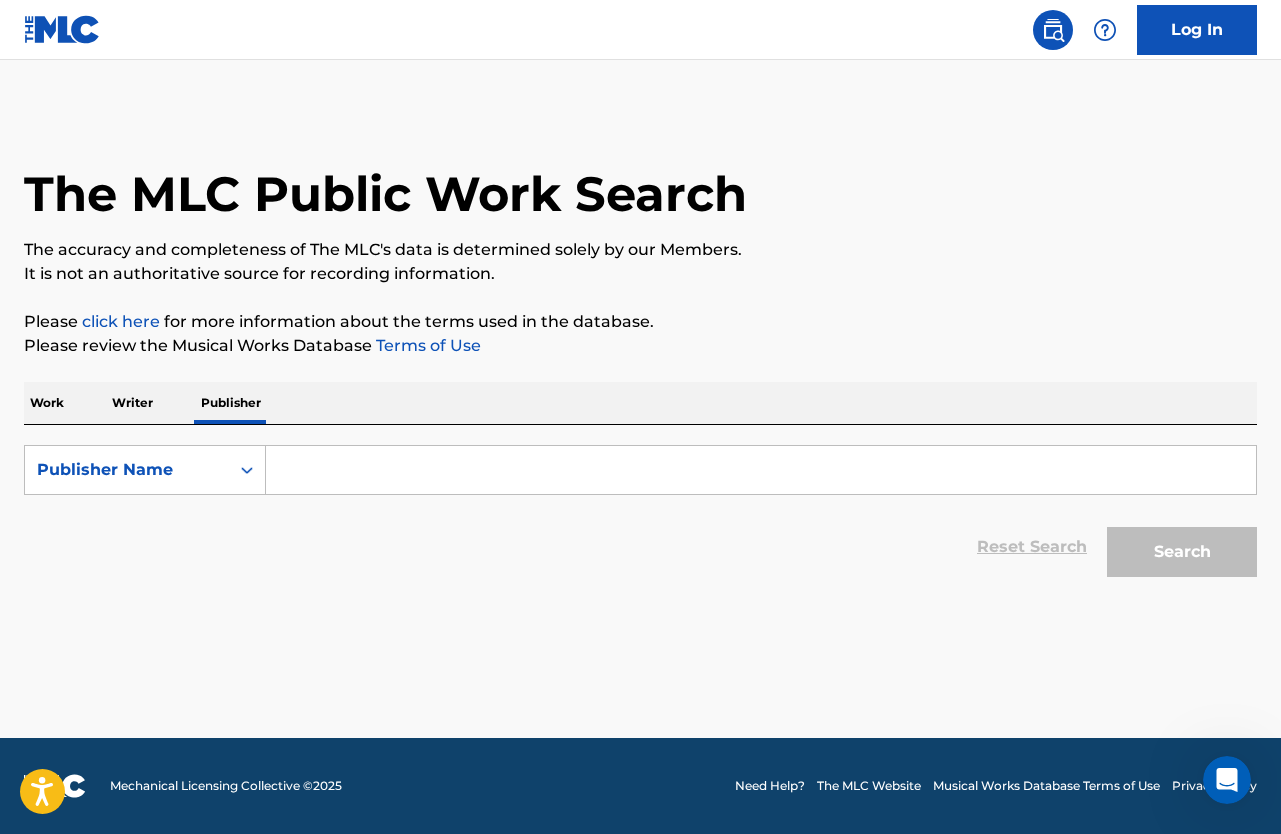 click on "Work" at bounding box center (47, 403) 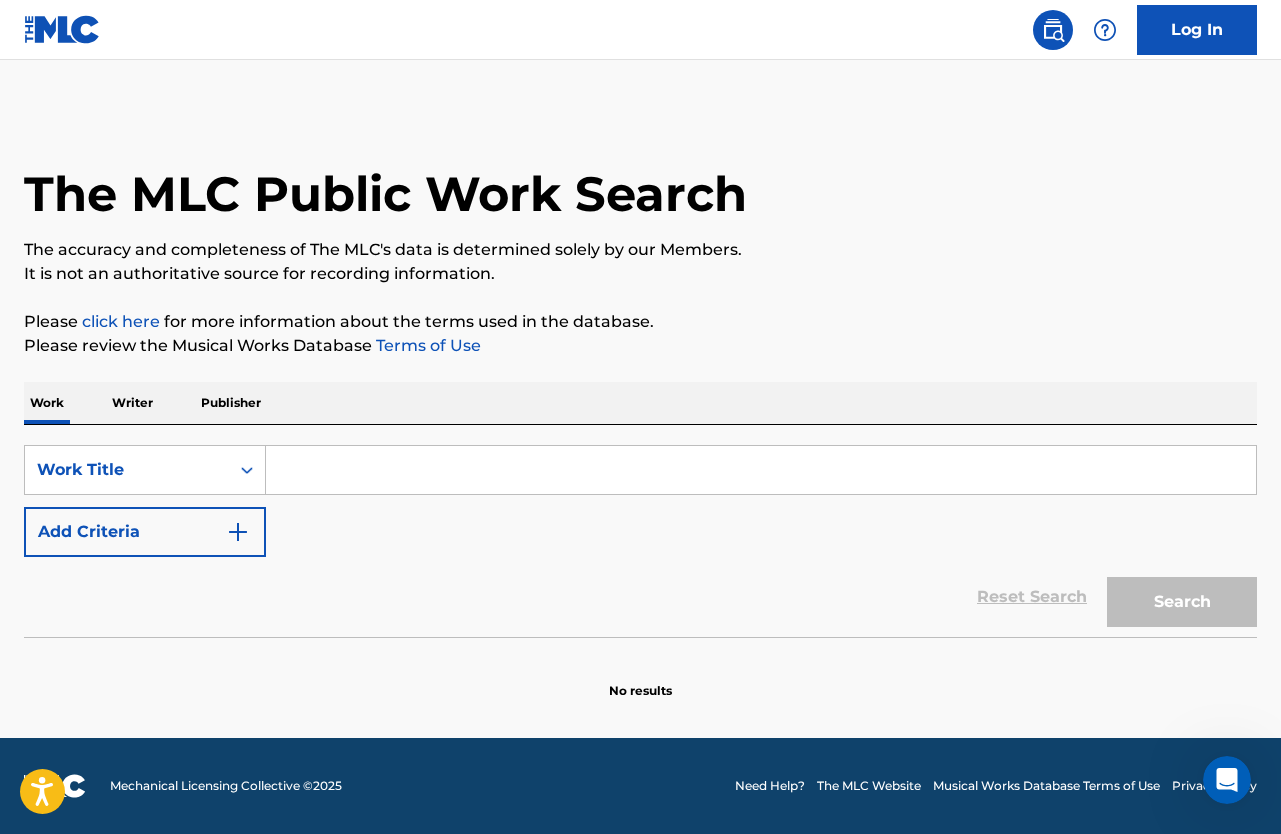click at bounding box center (761, 470) 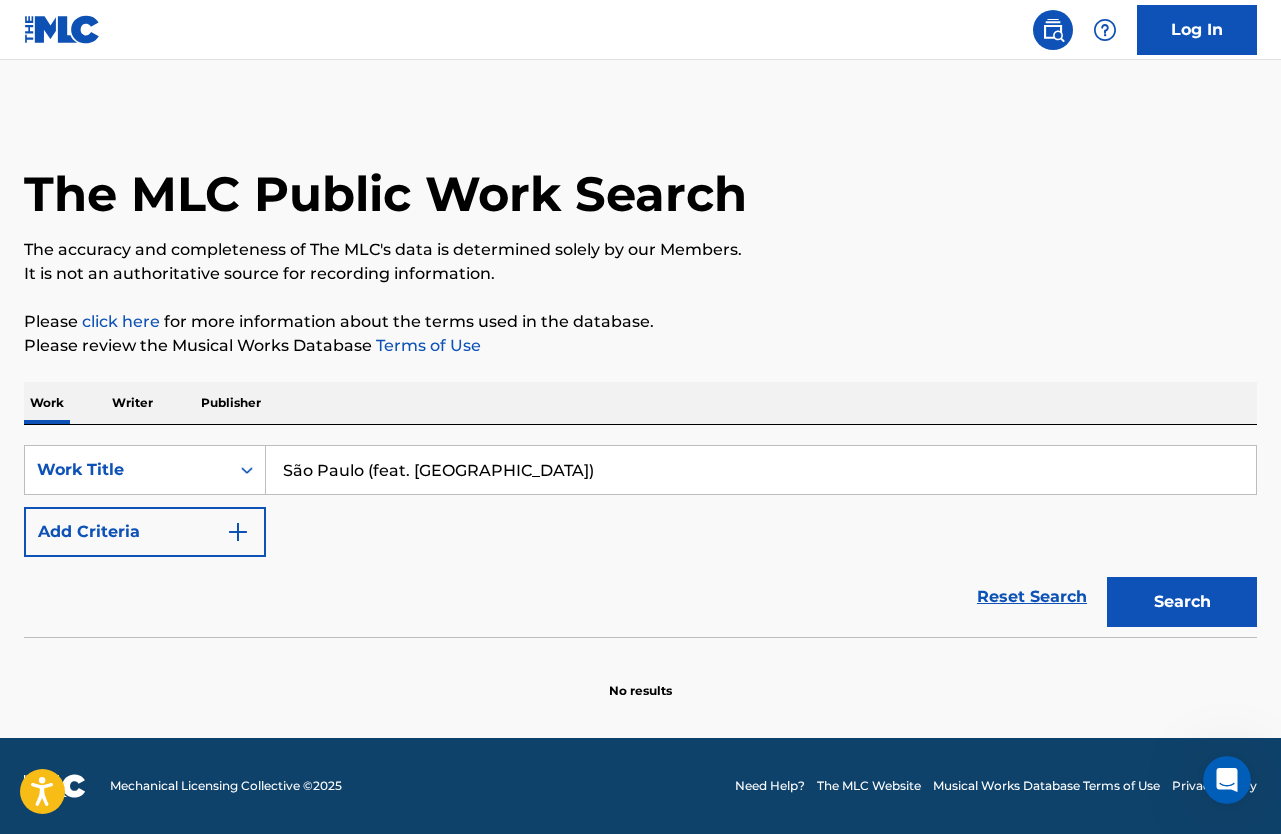 type on "São Paulo (feat. [GEOGRAPHIC_DATA])" 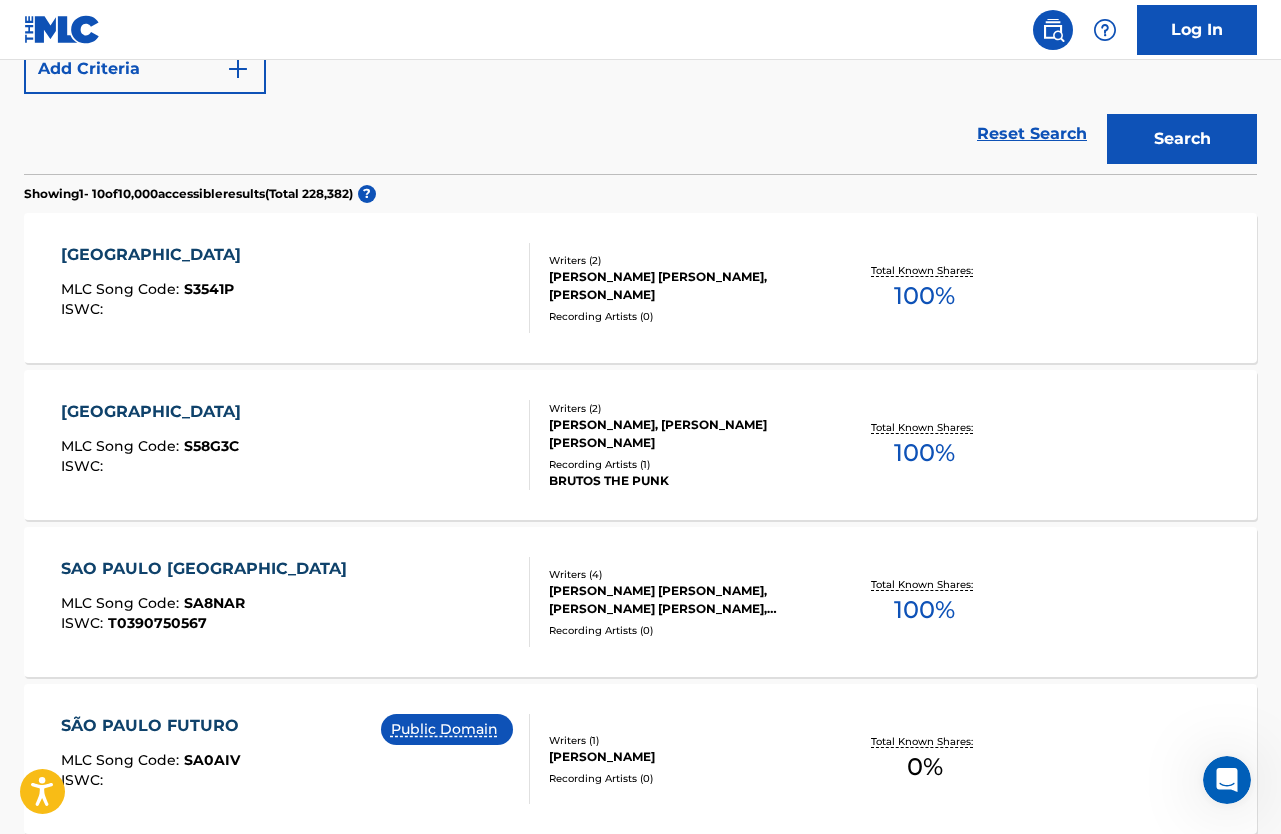 scroll, scrollTop: 465, scrollLeft: 0, axis: vertical 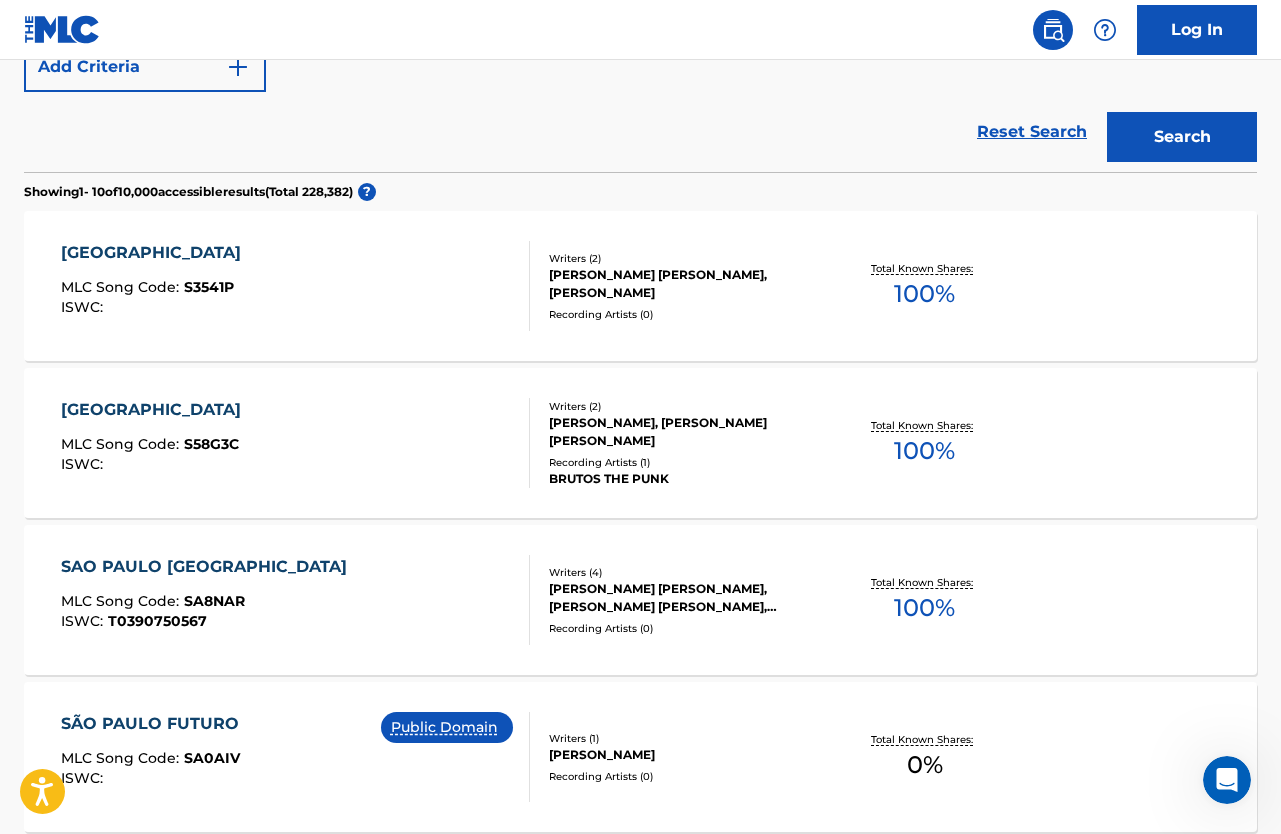 click on "SÃO PAULO MLC Song Code : S3541P ISWC :" at bounding box center (295, 286) 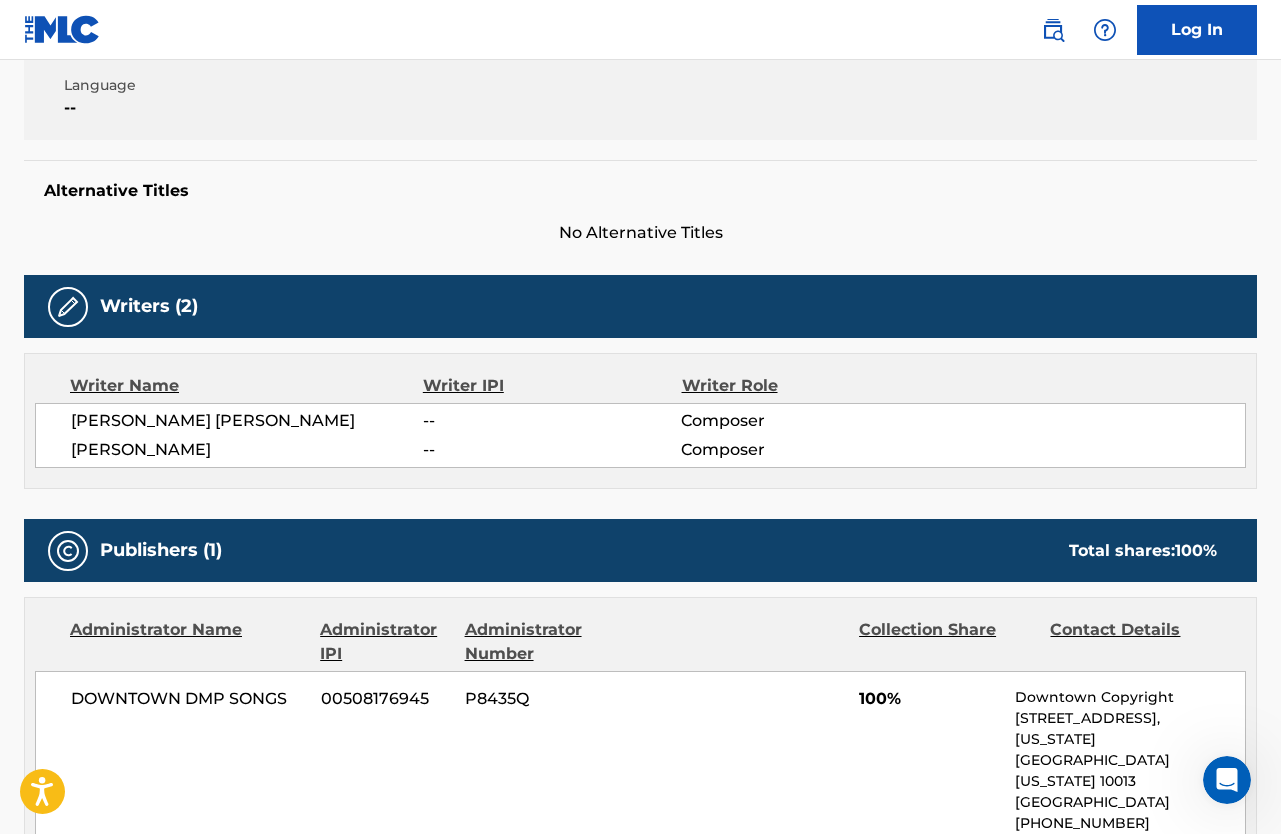 scroll, scrollTop: 438, scrollLeft: 0, axis: vertical 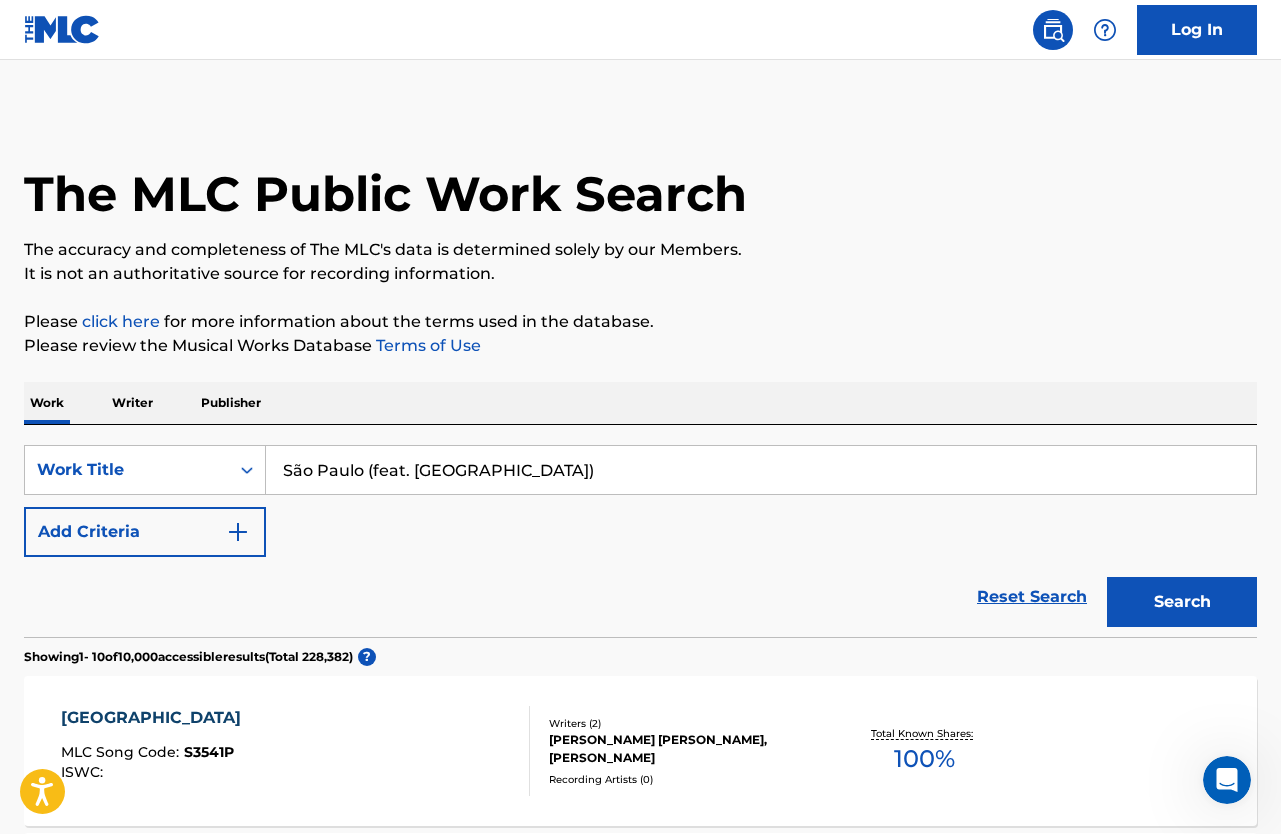 click at bounding box center (238, 532) 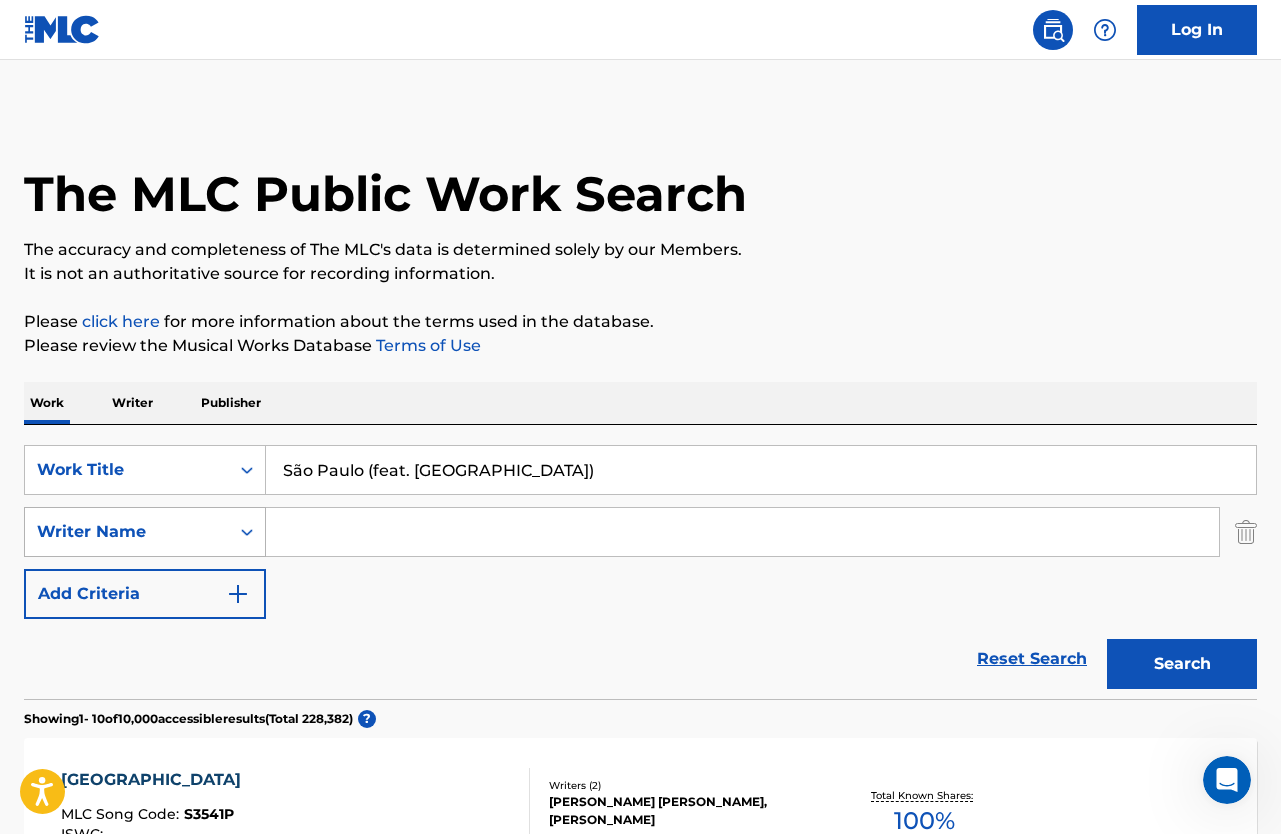 click at bounding box center [247, 532] 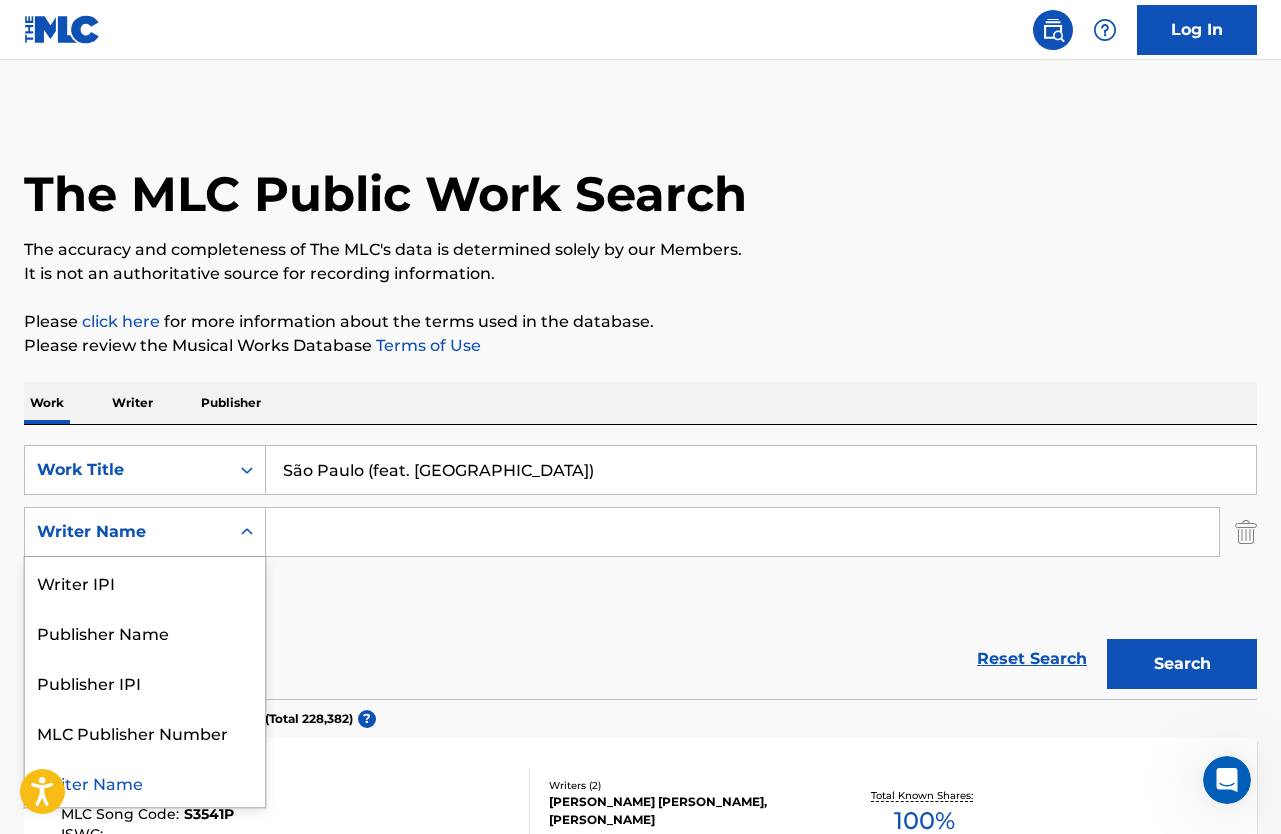 click at bounding box center (247, 532) 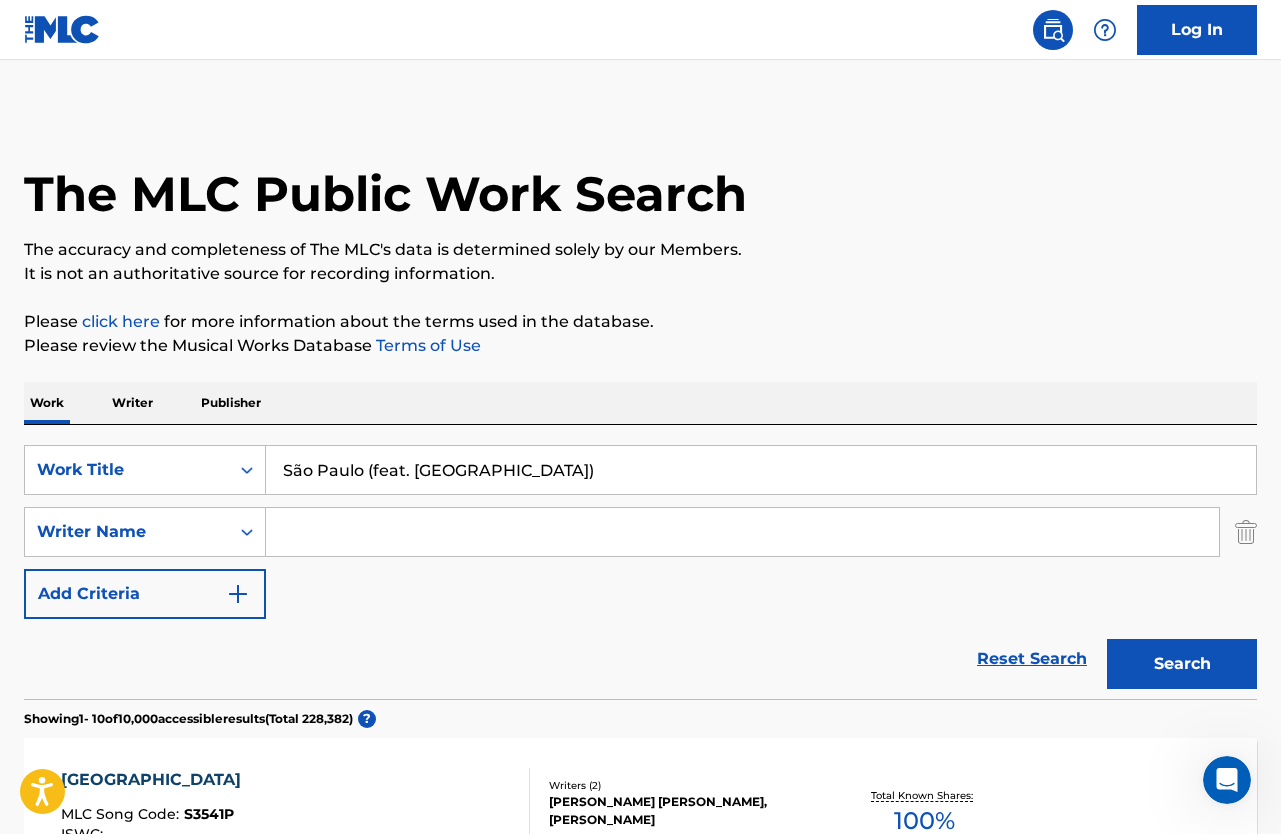 click at bounding box center [742, 532] 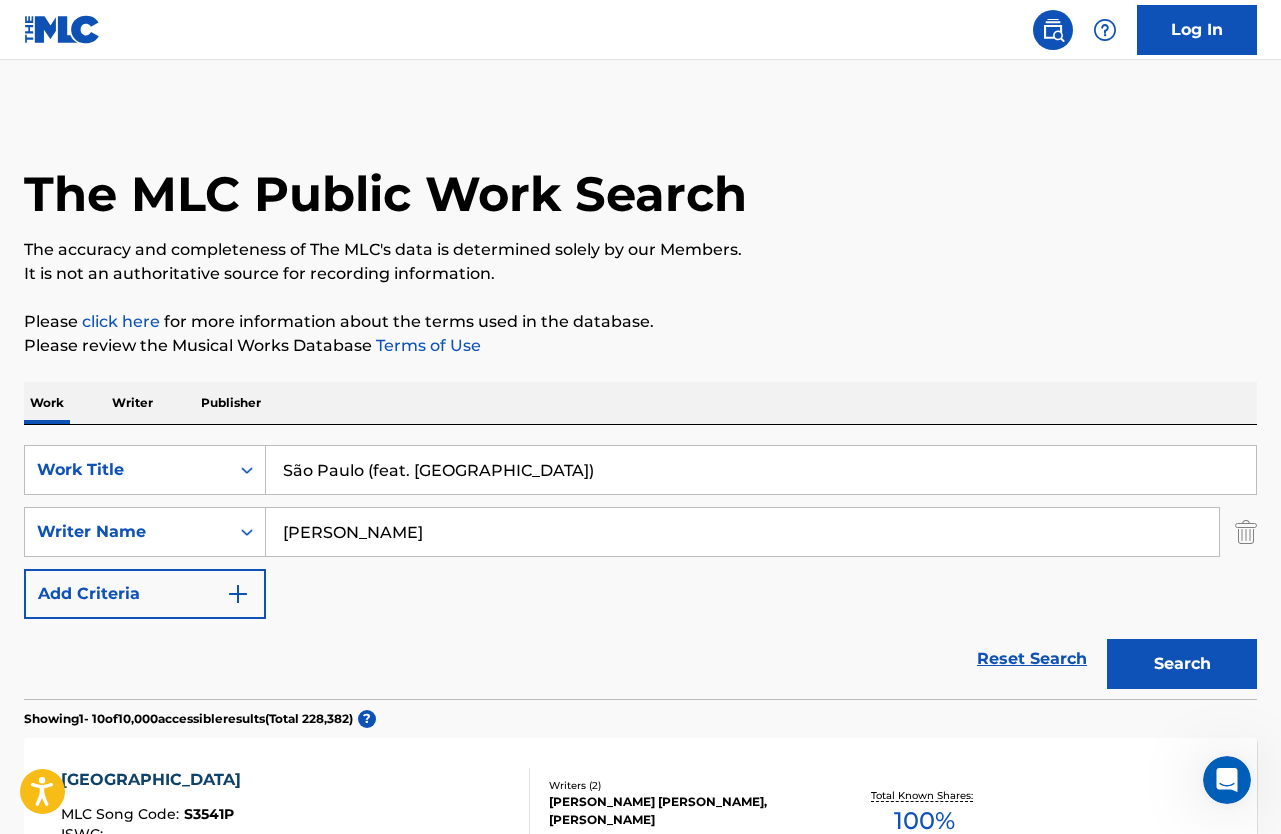 type on "[PERSON_NAME]" 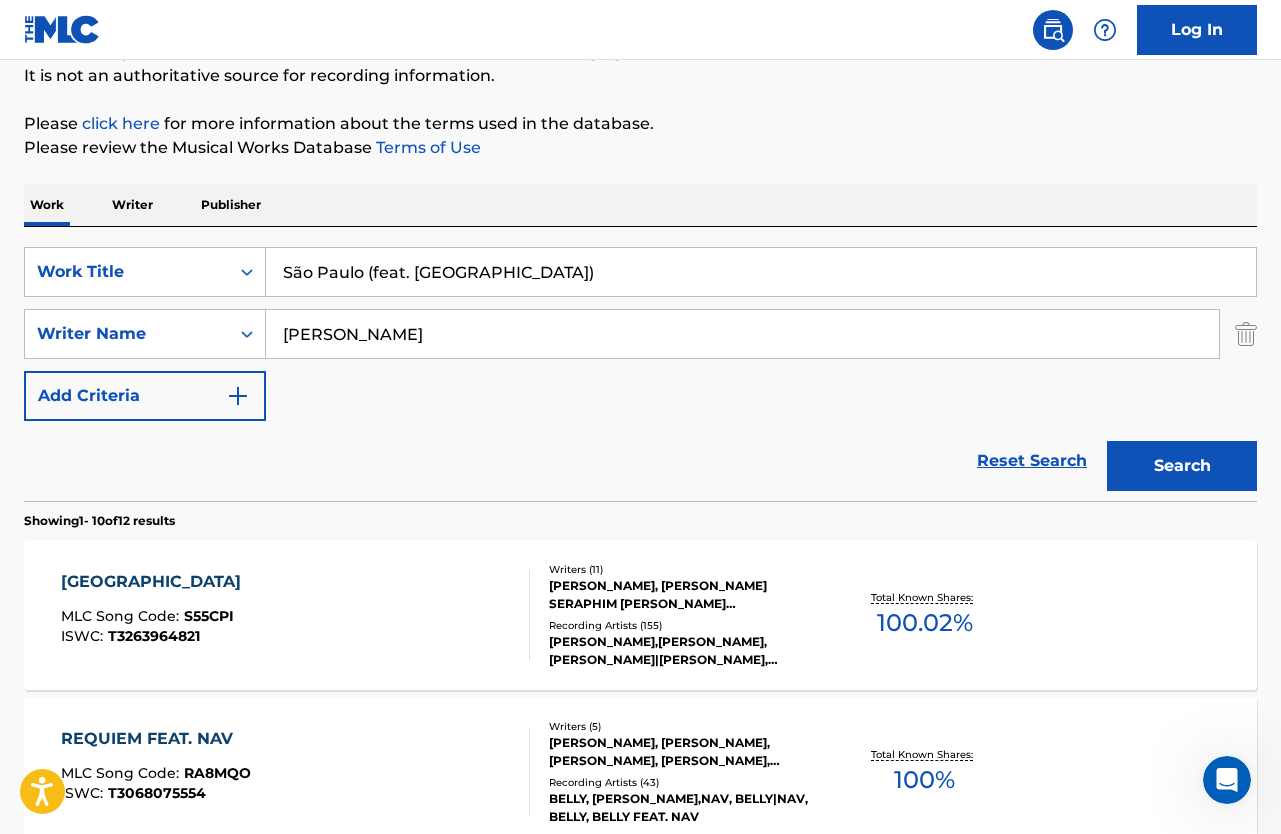 scroll, scrollTop: 202, scrollLeft: 0, axis: vertical 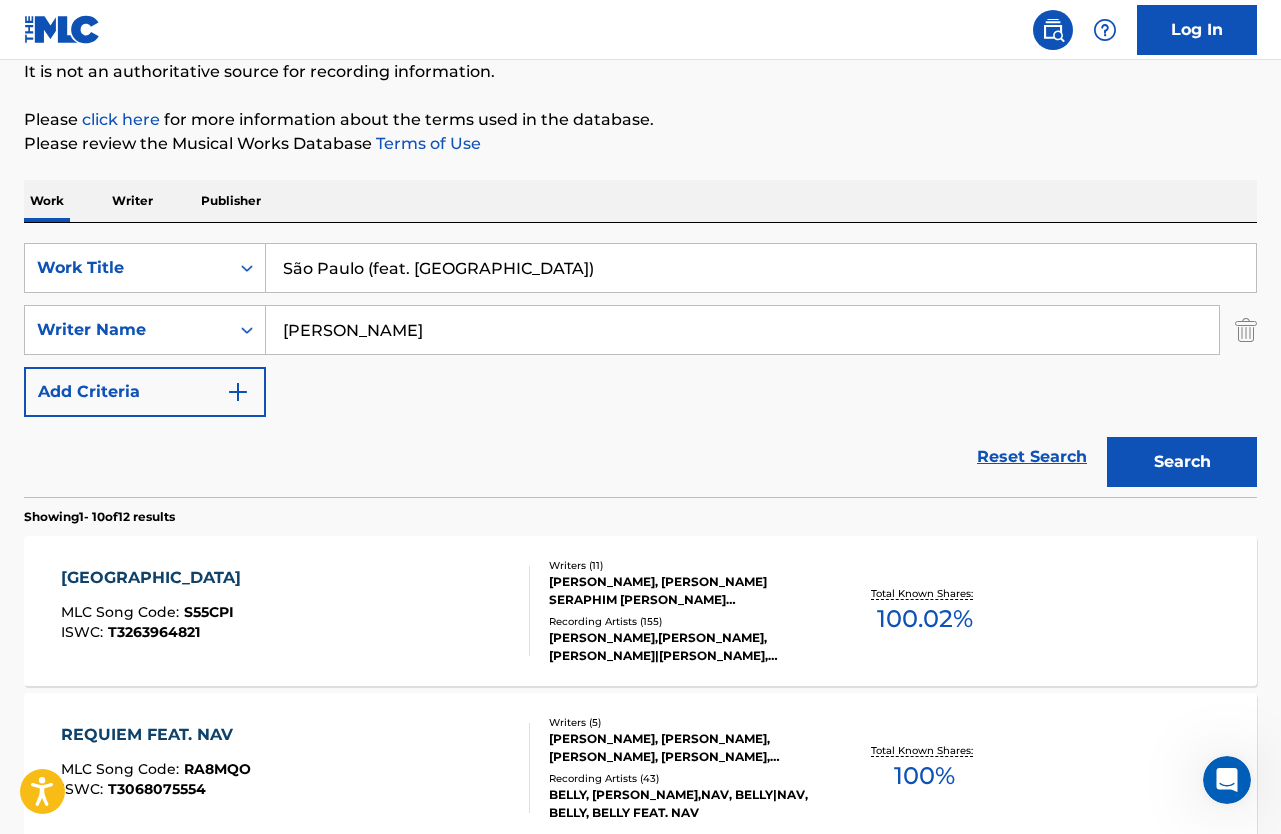 click on "[GEOGRAPHIC_DATA]" at bounding box center (156, 578) 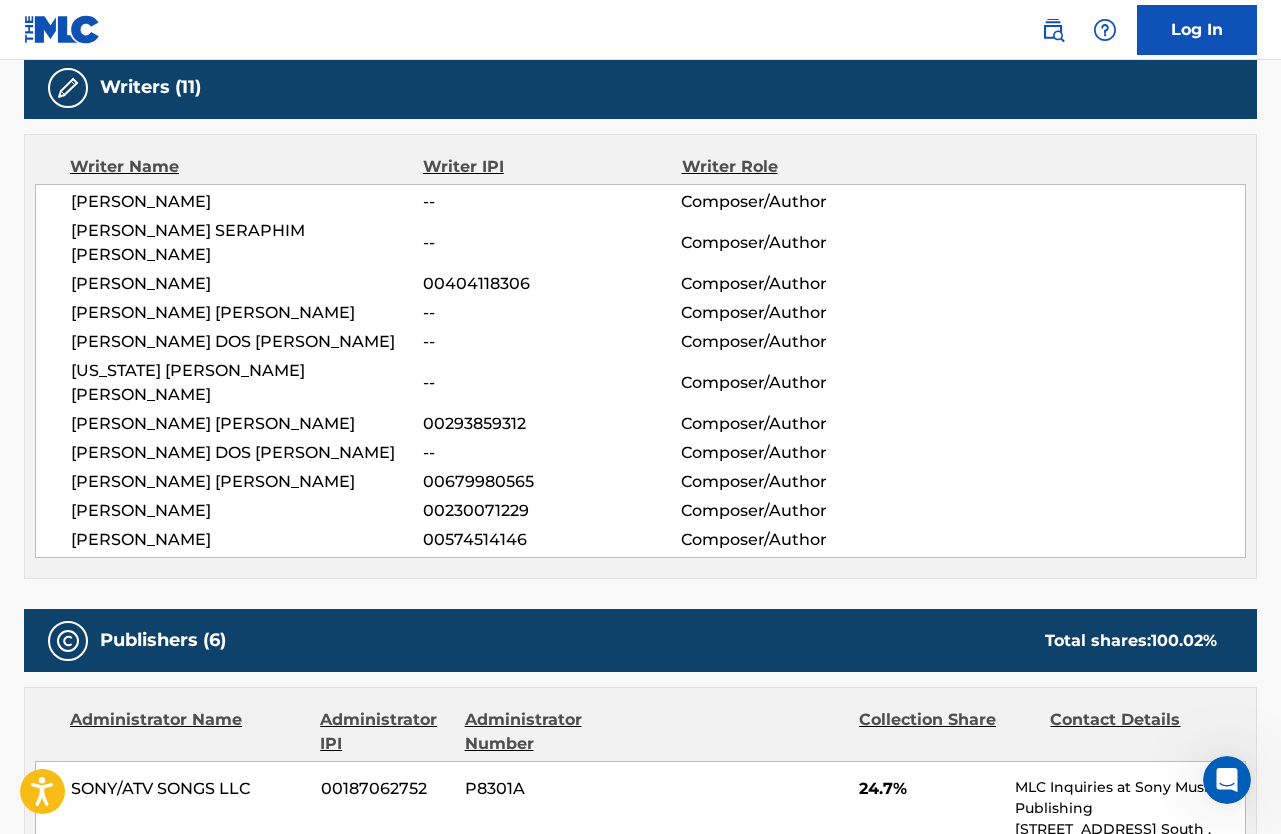 scroll, scrollTop: 0, scrollLeft: 0, axis: both 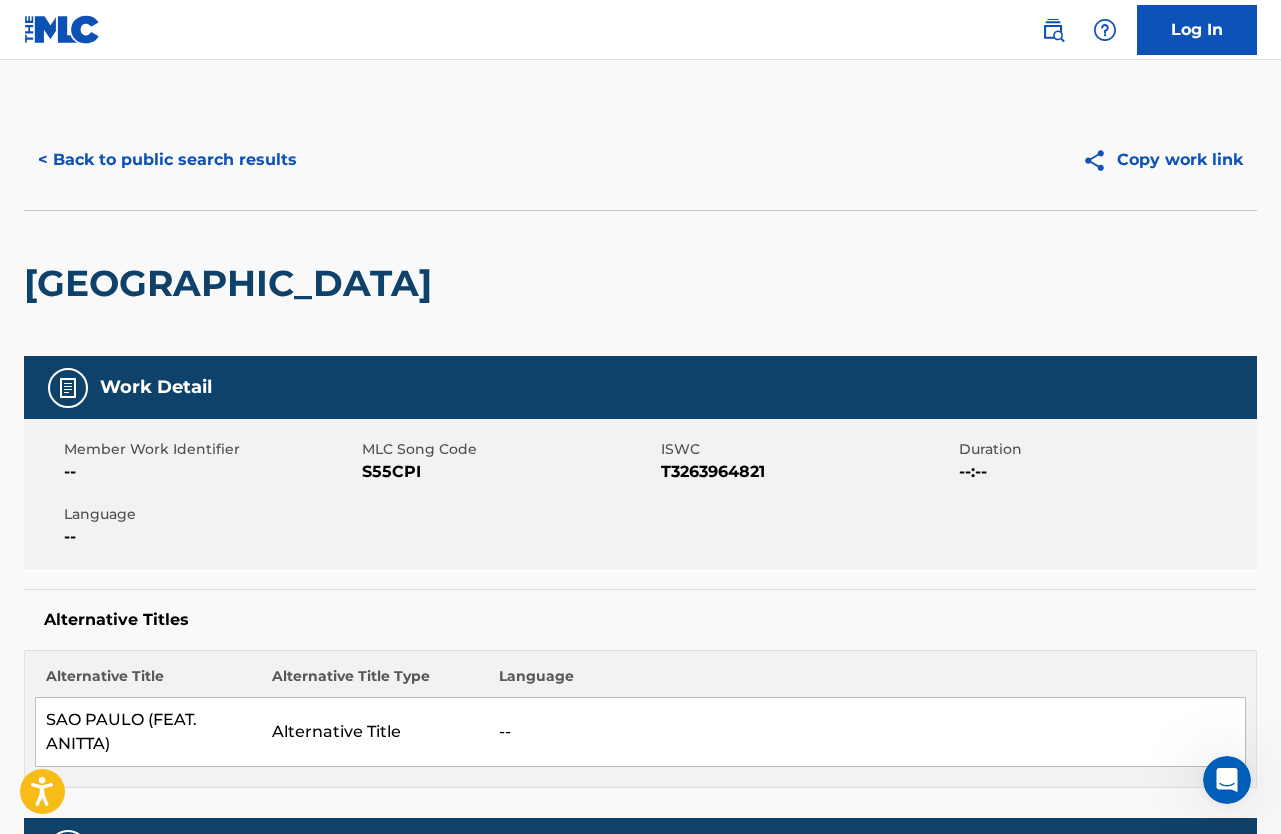 click on "< Back to public search results" at bounding box center [167, 160] 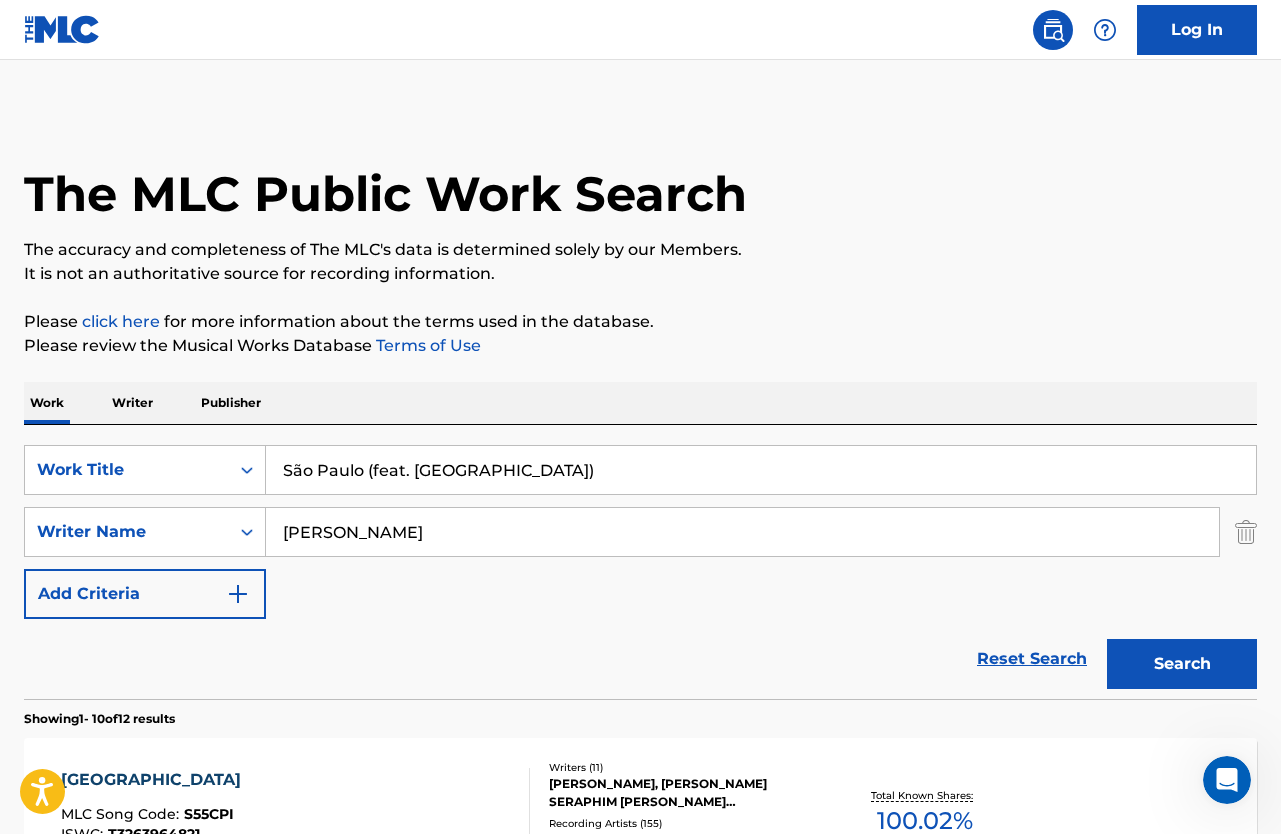 scroll, scrollTop: 202, scrollLeft: 0, axis: vertical 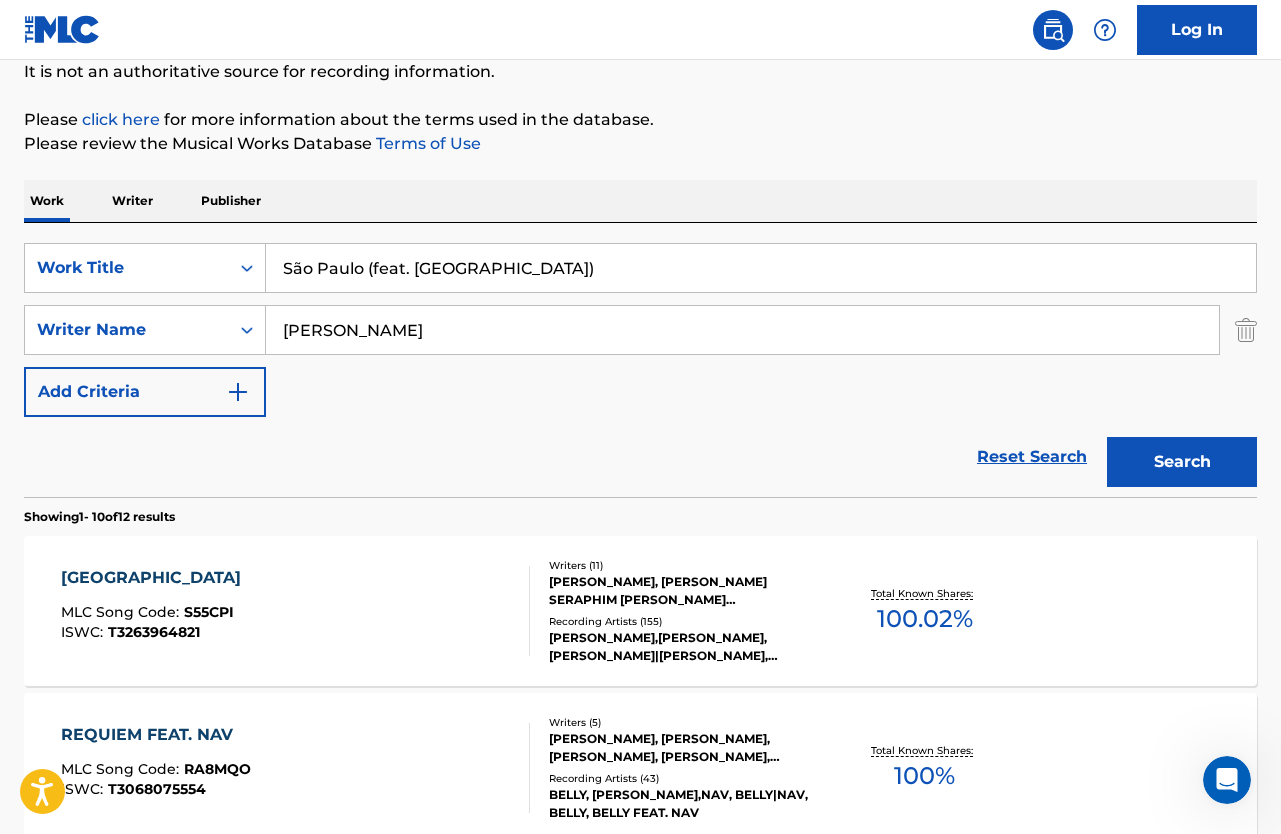 click on "São Paulo (feat. [GEOGRAPHIC_DATA])" at bounding box center (761, 268) 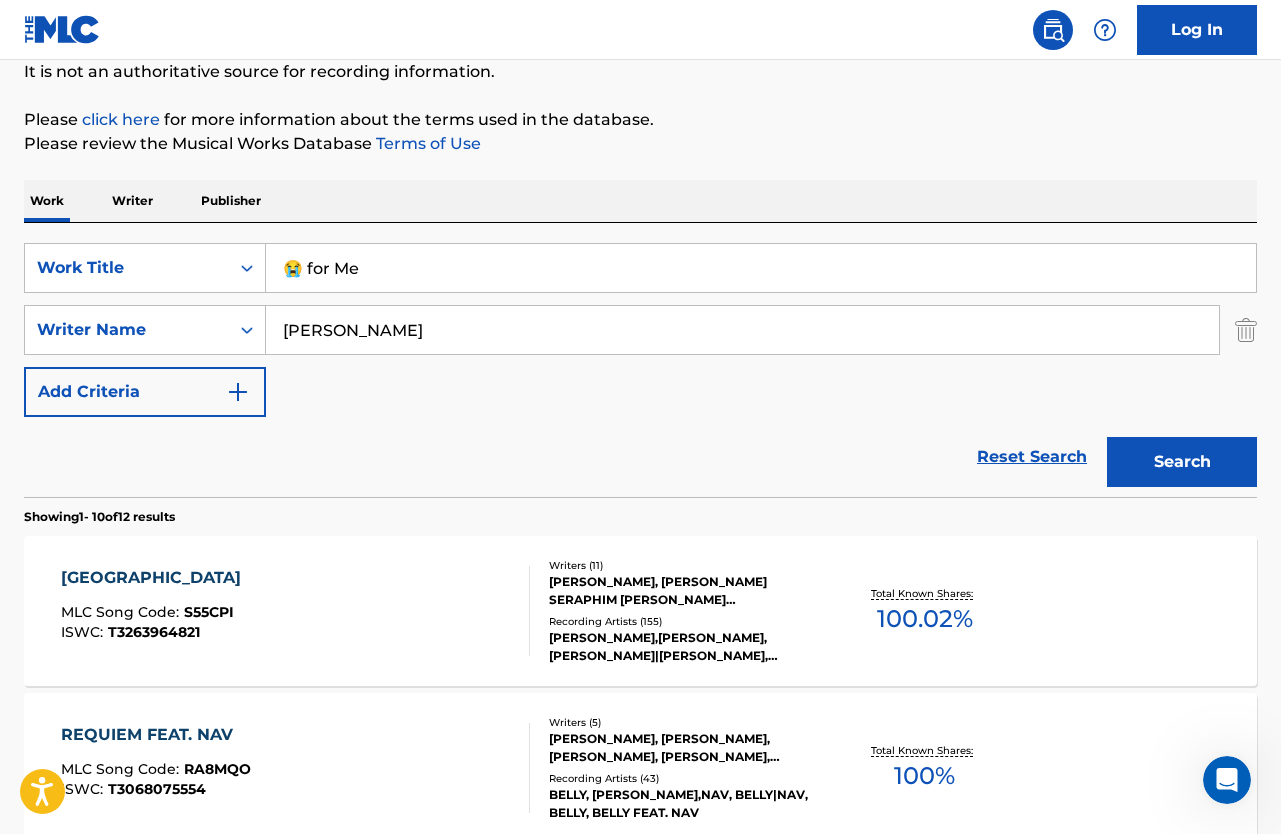 click on "Search" at bounding box center [1182, 462] 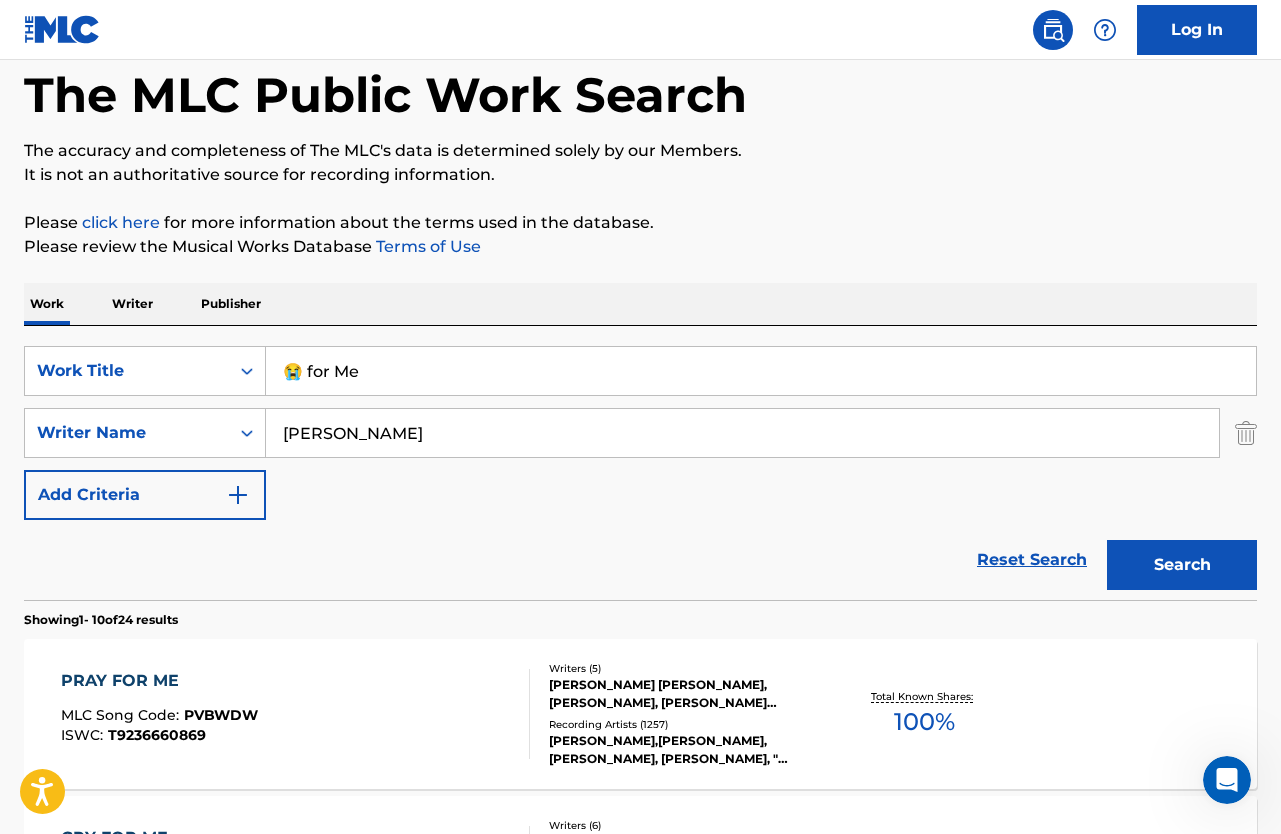 scroll, scrollTop: 202, scrollLeft: 0, axis: vertical 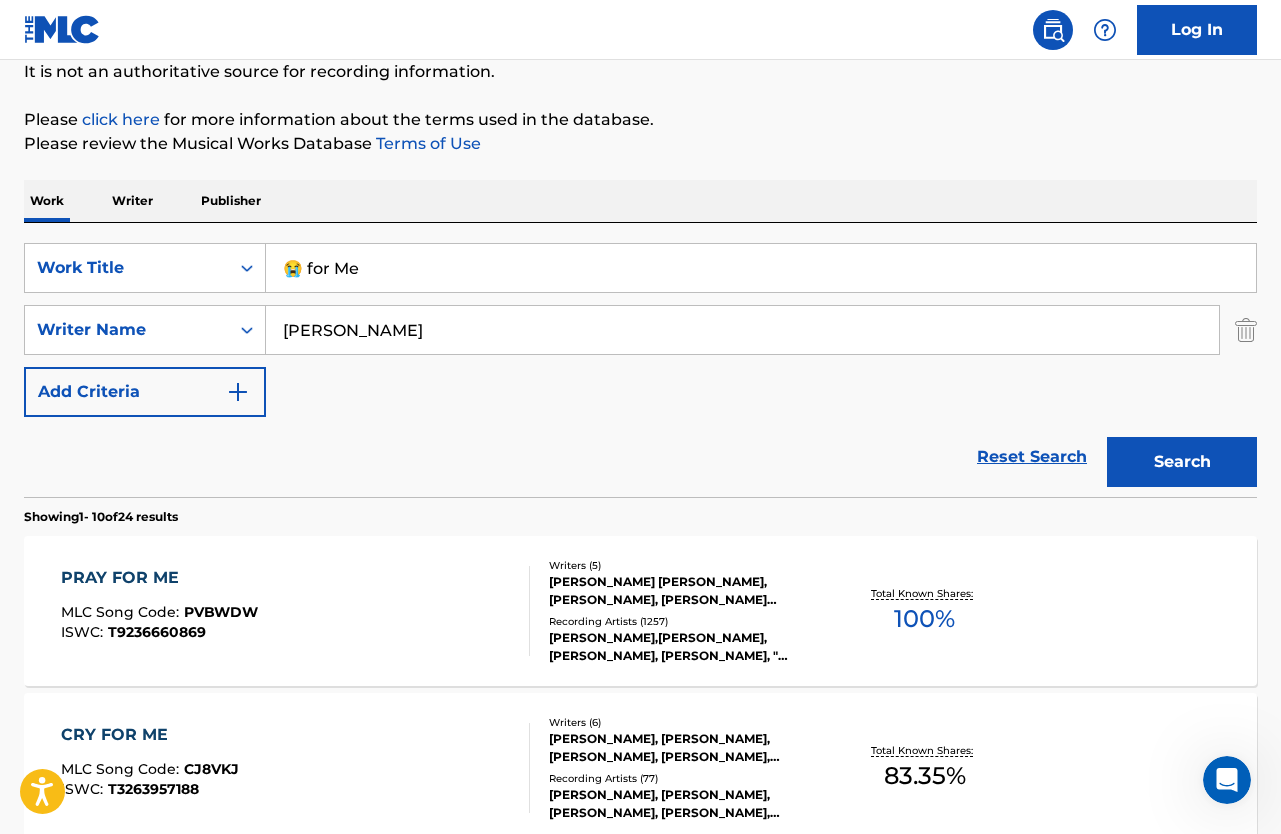 click on "SearchWithCriteriacb441a44-3605-49f0-896f-39461a4d7566 Work Title 😭 for Me SearchWithCriteria42329764-627b-429b-a553-c47a88c87051 Writer Name [PERSON_NAME] Add Criteria" at bounding box center (640, 330) 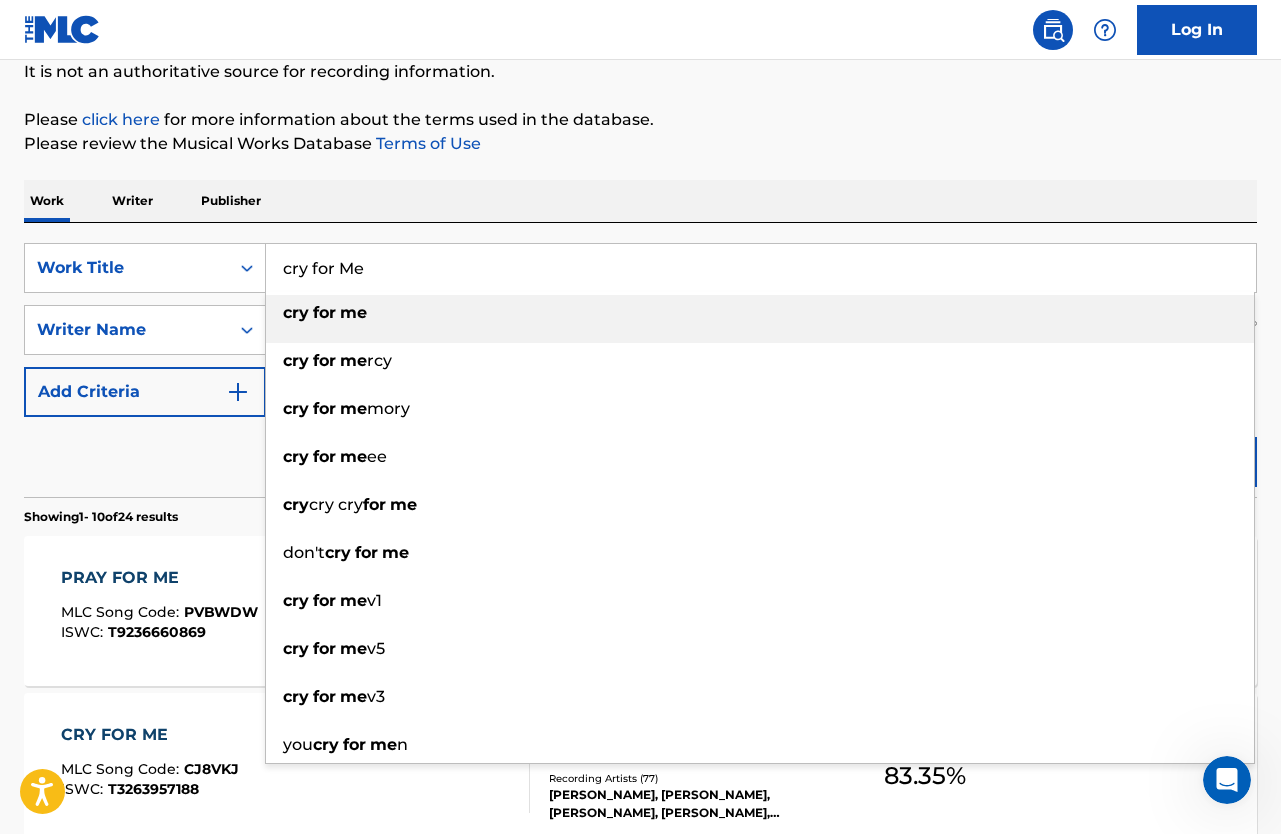 type on "cry for Me" 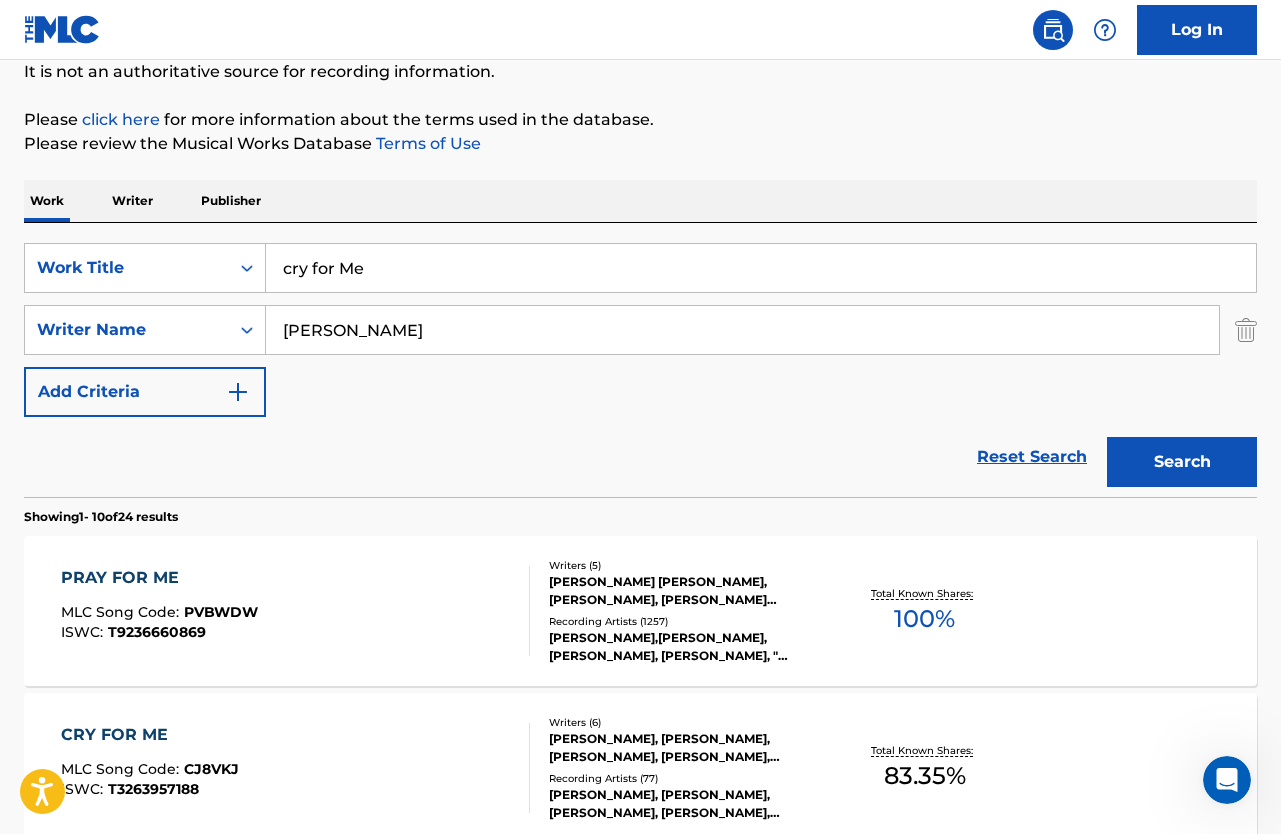 click on "Search" at bounding box center (1182, 462) 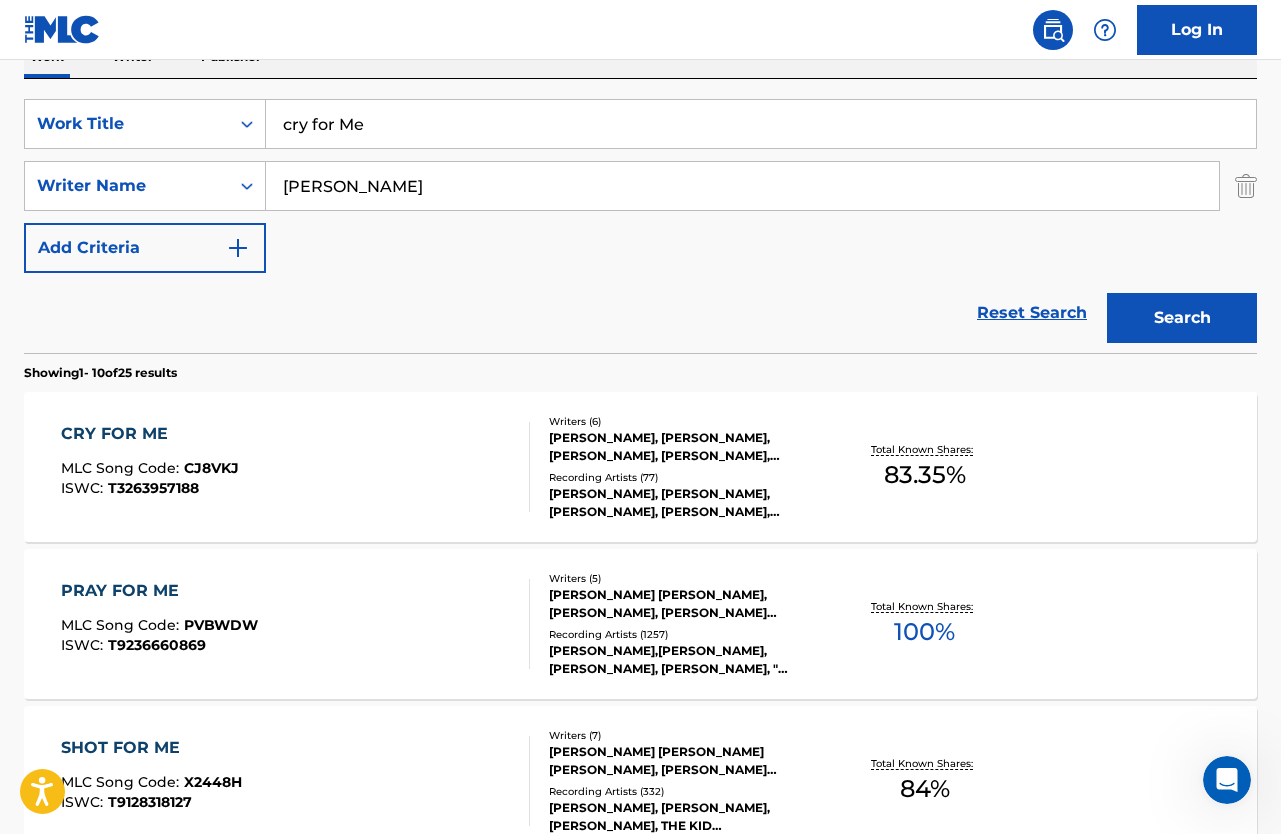 scroll, scrollTop: 347, scrollLeft: 0, axis: vertical 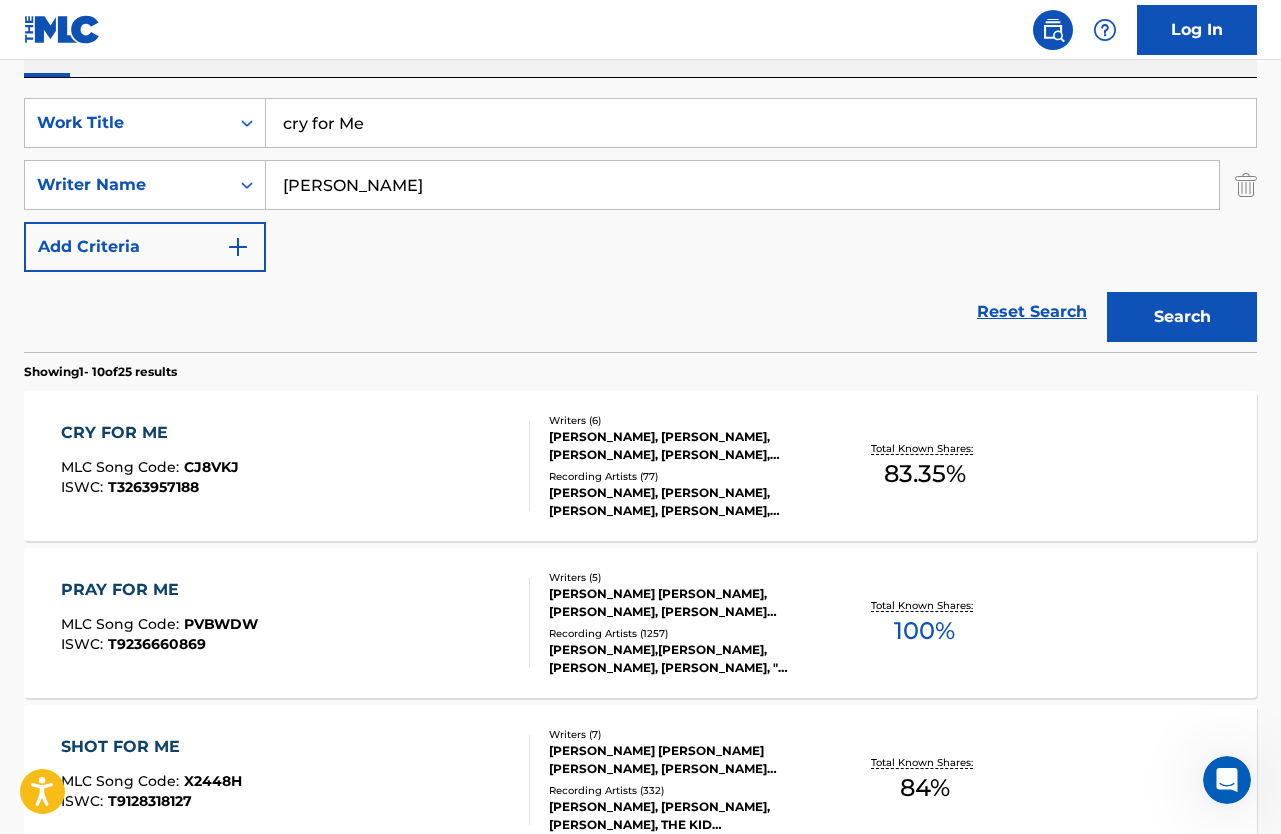 click on "CRY FOR ME" at bounding box center (150, 433) 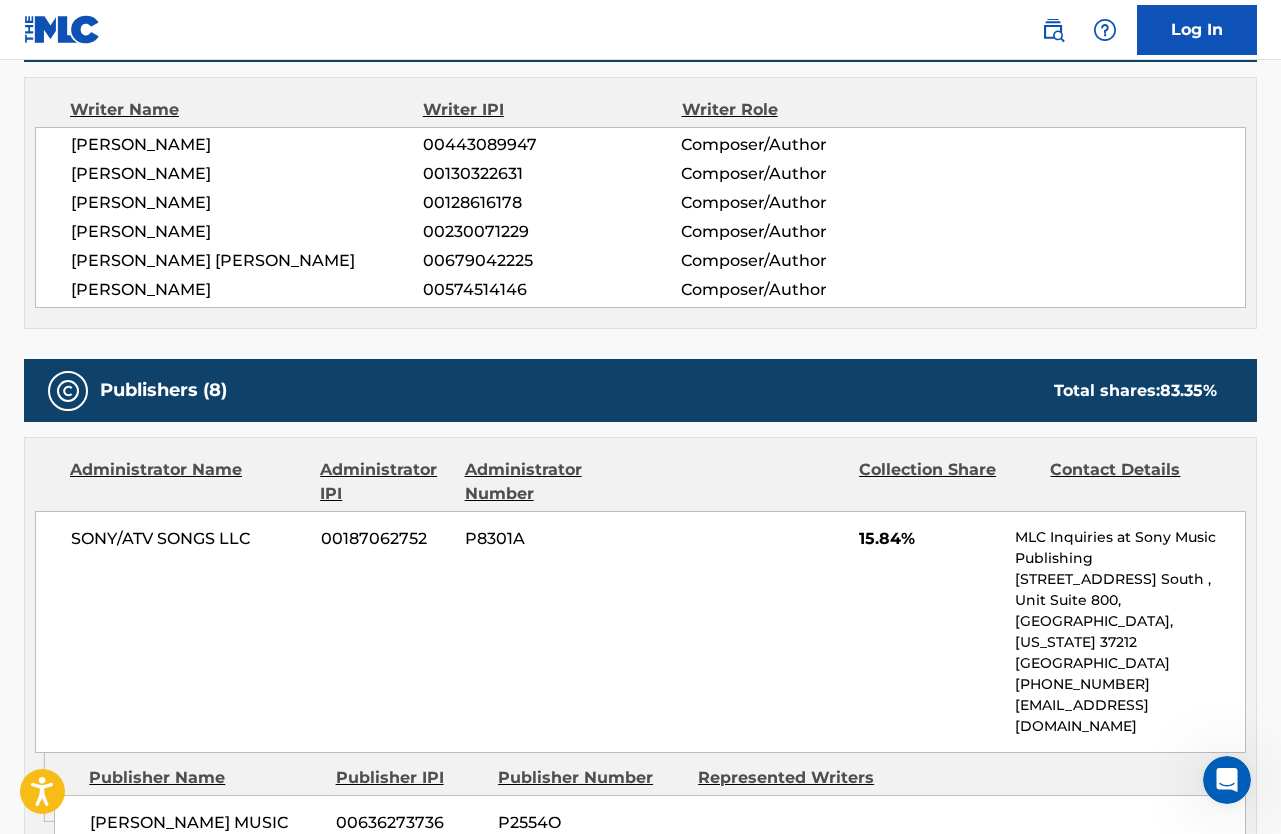 scroll, scrollTop: 707, scrollLeft: 0, axis: vertical 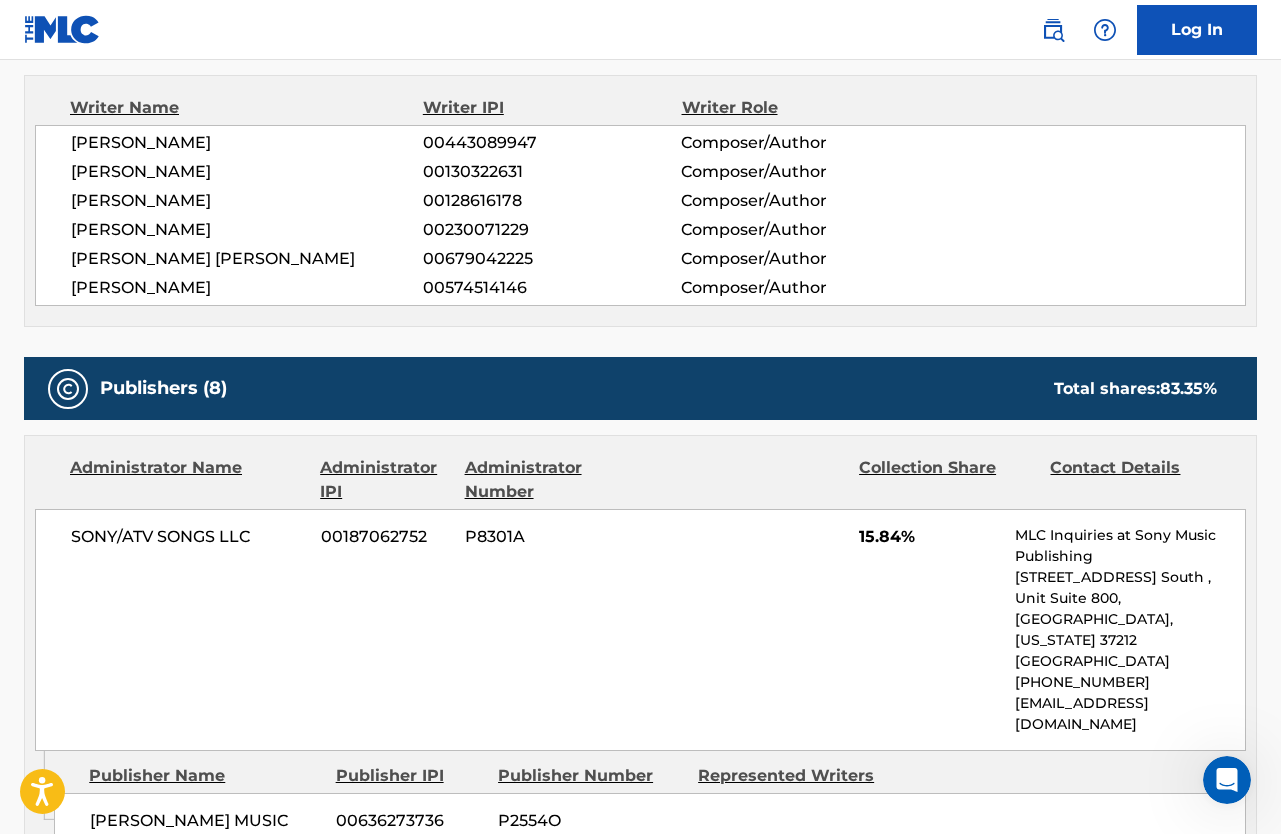 click on "Work Detail   Member Work Identifier -- MLC Song Code CJ8VKJ ISWC T3263957188 Duration --:-- Language -- Alternative Titles No Alternative Titles Writers   (6) Writer Name Writer IPI Writer Role [PERSON_NAME] 00443089947 Composer/Author [PERSON_NAME] 00130322631 Composer/Author [PERSON_NAME] 00128616178 Composer/Author [PERSON_NAME] 00230071229 Composer/Author [PERSON_NAME] [PERSON_NAME] 00679042225 Composer/Author [PERSON_NAME] 00574514146 Composer/Author Publishers   (8) Total shares:  83.35 % Administrator Name Administrator IPI Administrator Number Collection Share Contact Details SONY/ATV SONGS LLC 00187062752 P8301A 15.84% MLC Inquiries at Sony Music Publishing [STREET_ADDRESS] [GEOGRAPHIC_DATA][US_STATE] [PHONE_NUMBER] [EMAIL_ADDRESS][DOMAIN_NAME] Admin Original Publisher Connecting Line Publisher Name Publisher IPI Publisher Number Represented Writers [PERSON_NAME] MUSIC 00636273736 P2554O Publisher Name Publisher IPI Publisher Number Represented Writers Collection Share %" at bounding box center [640, 1650] 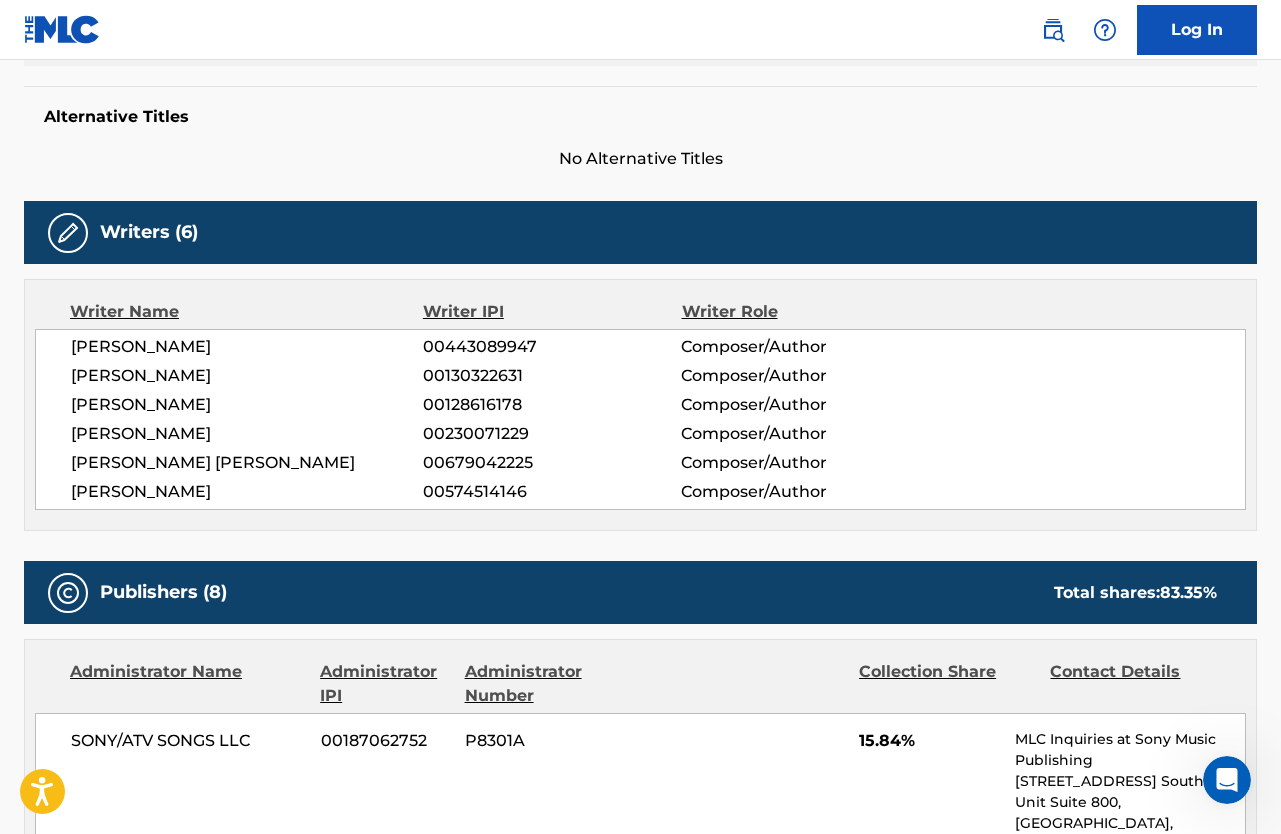 scroll, scrollTop: 0, scrollLeft: 0, axis: both 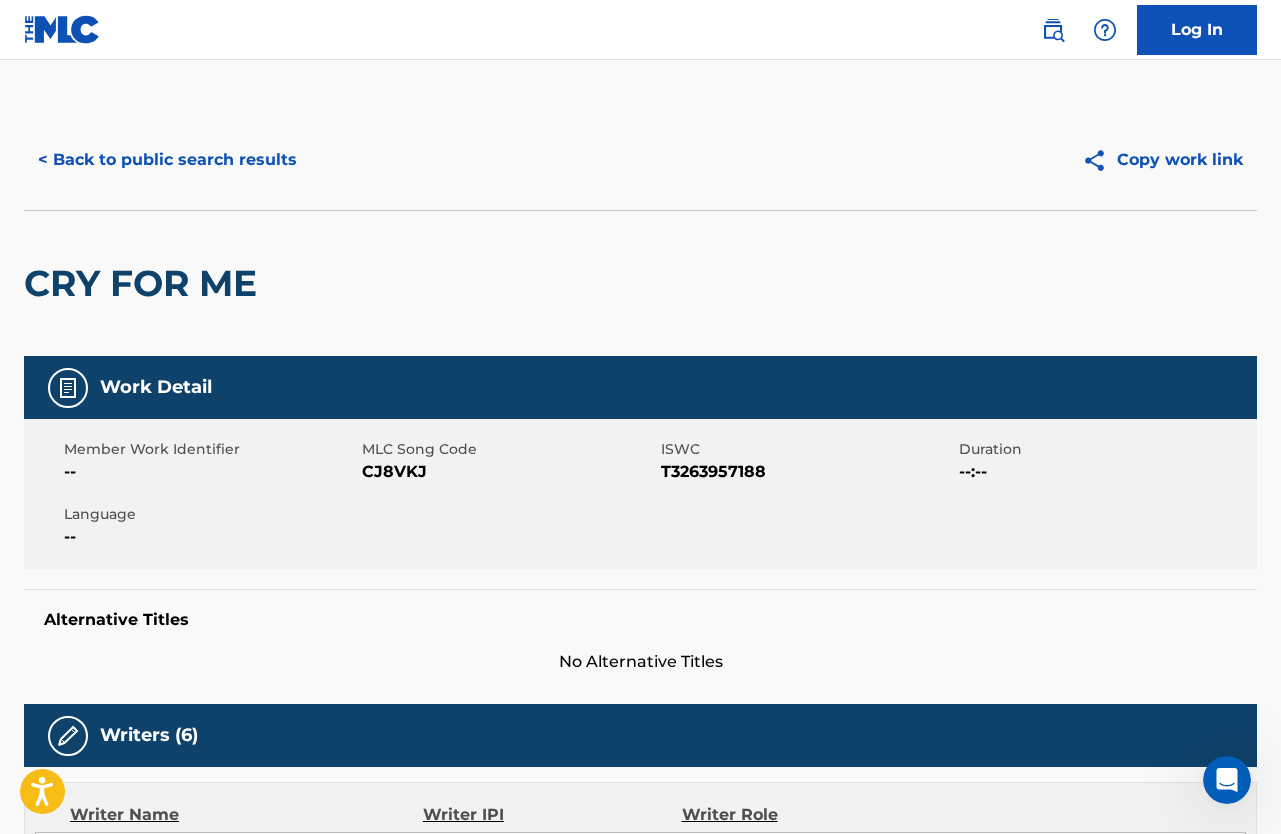 click on "< Back to public search results" at bounding box center [167, 160] 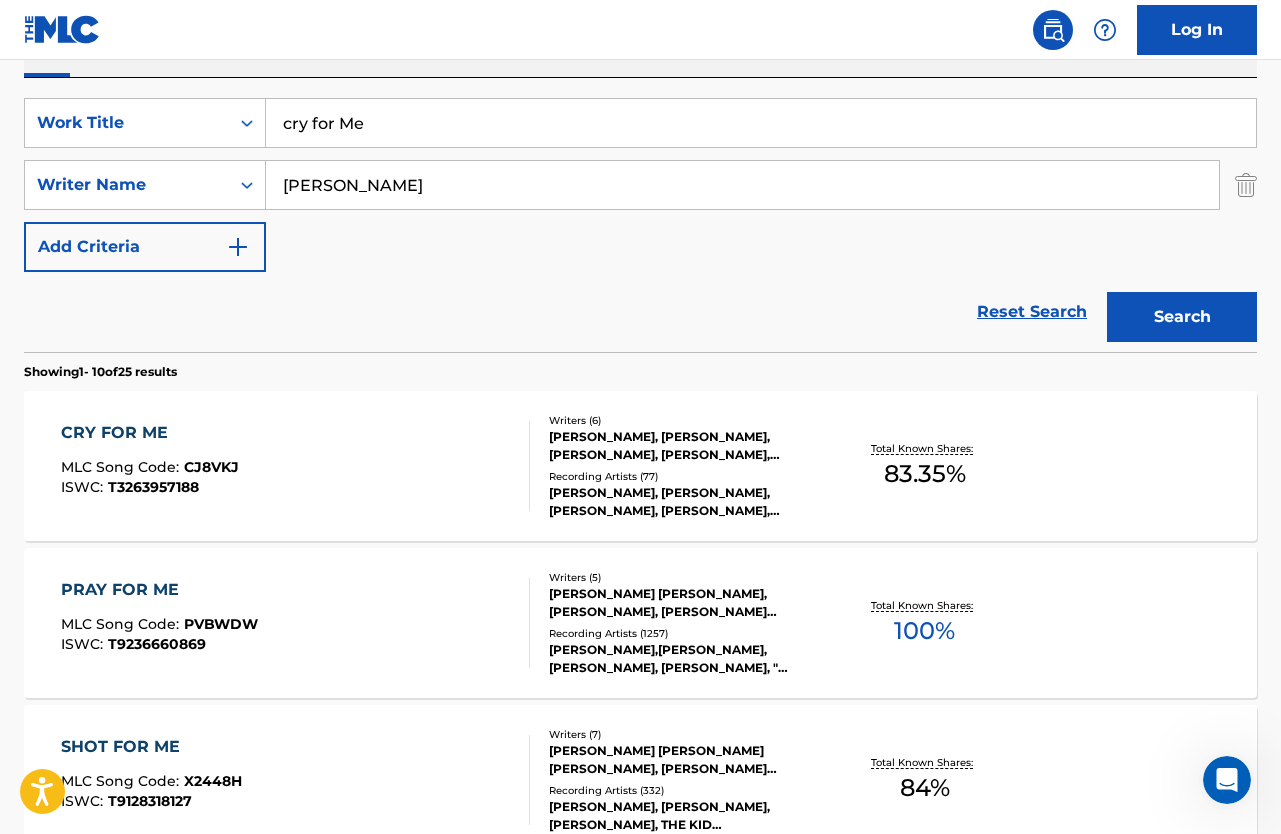 click on "cry for Me" at bounding box center (761, 123) 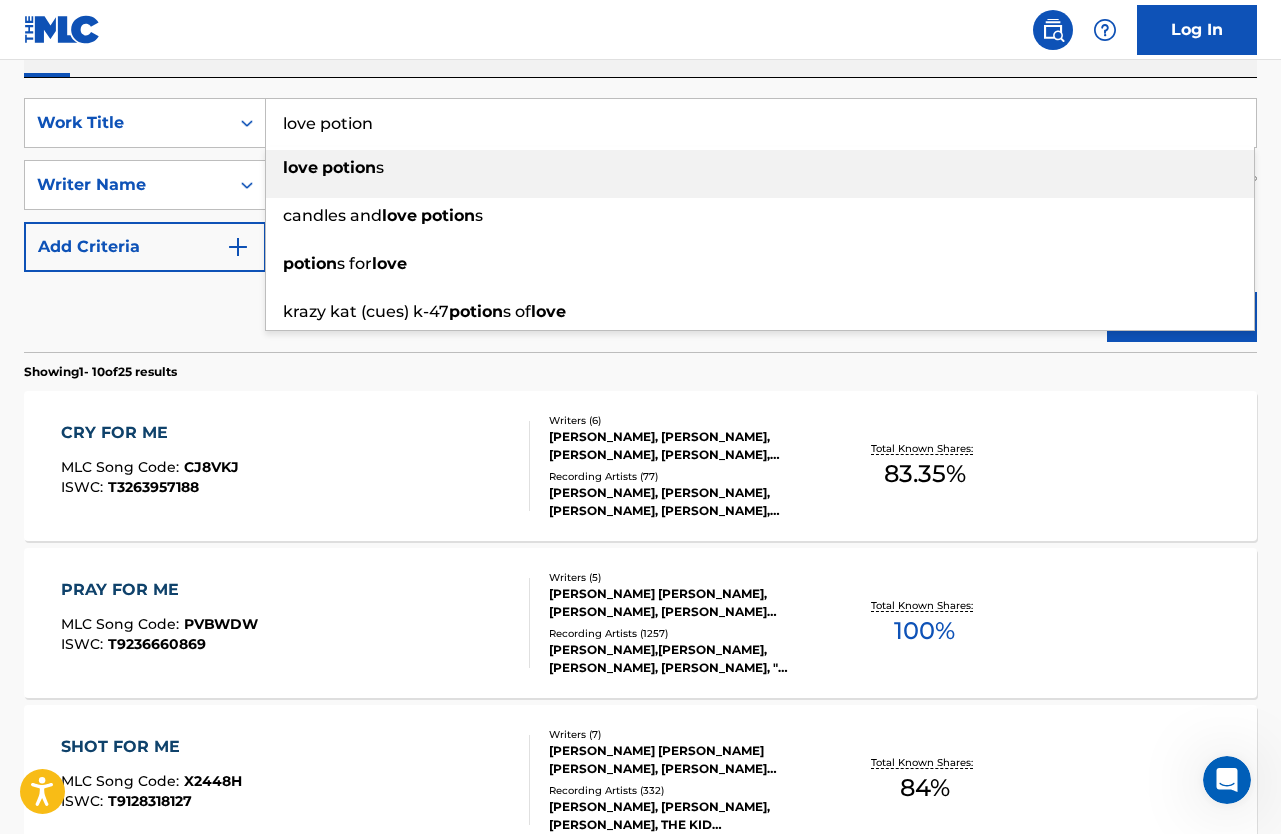 type on "love potion" 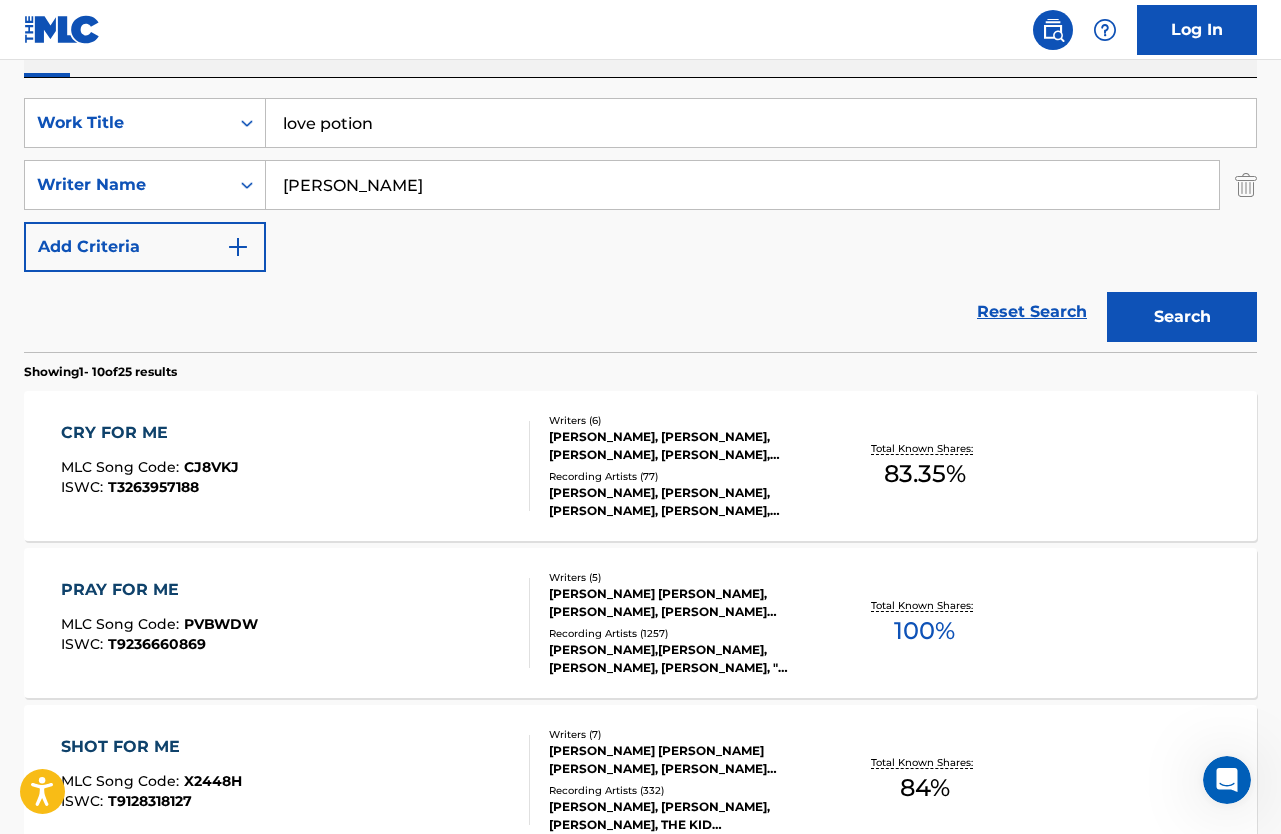 click on "Reset Search Search" at bounding box center (640, 312) 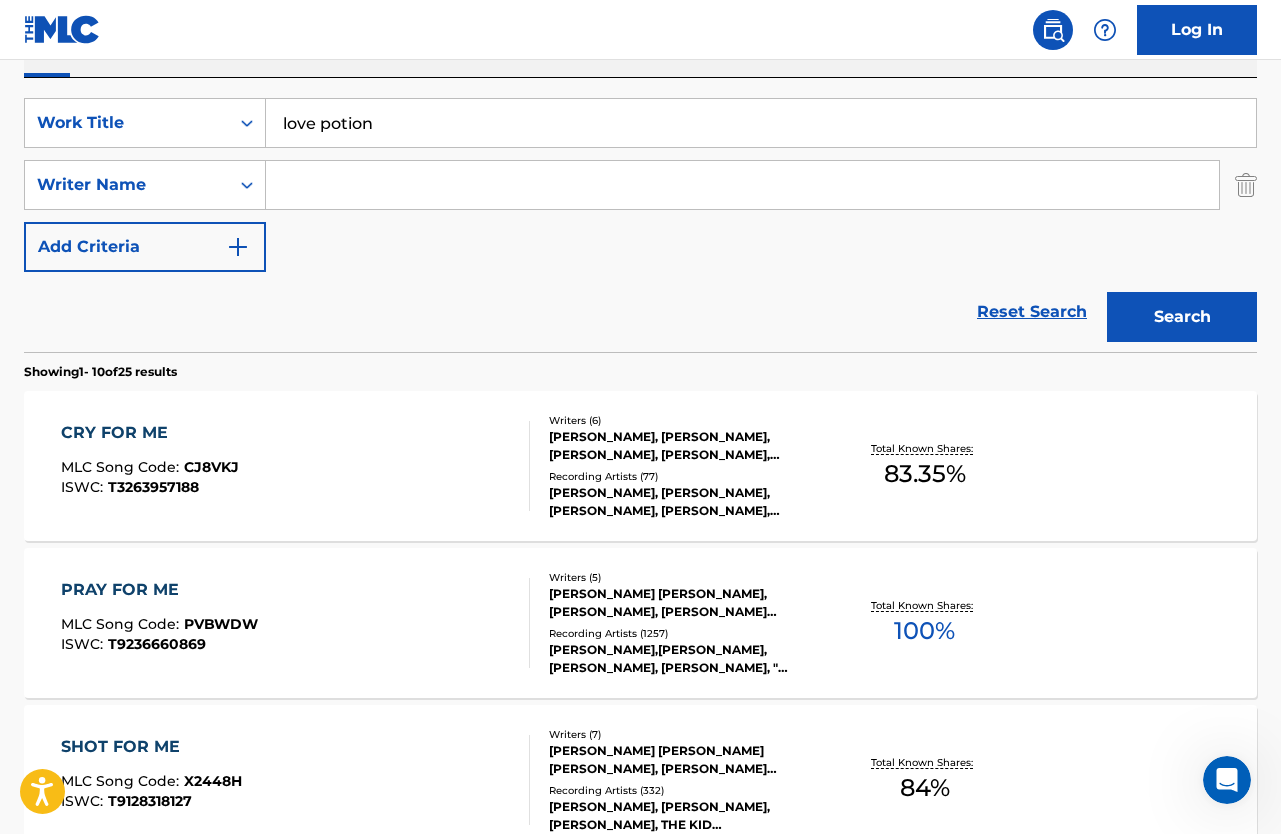click on "Search" at bounding box center (1182, 317) 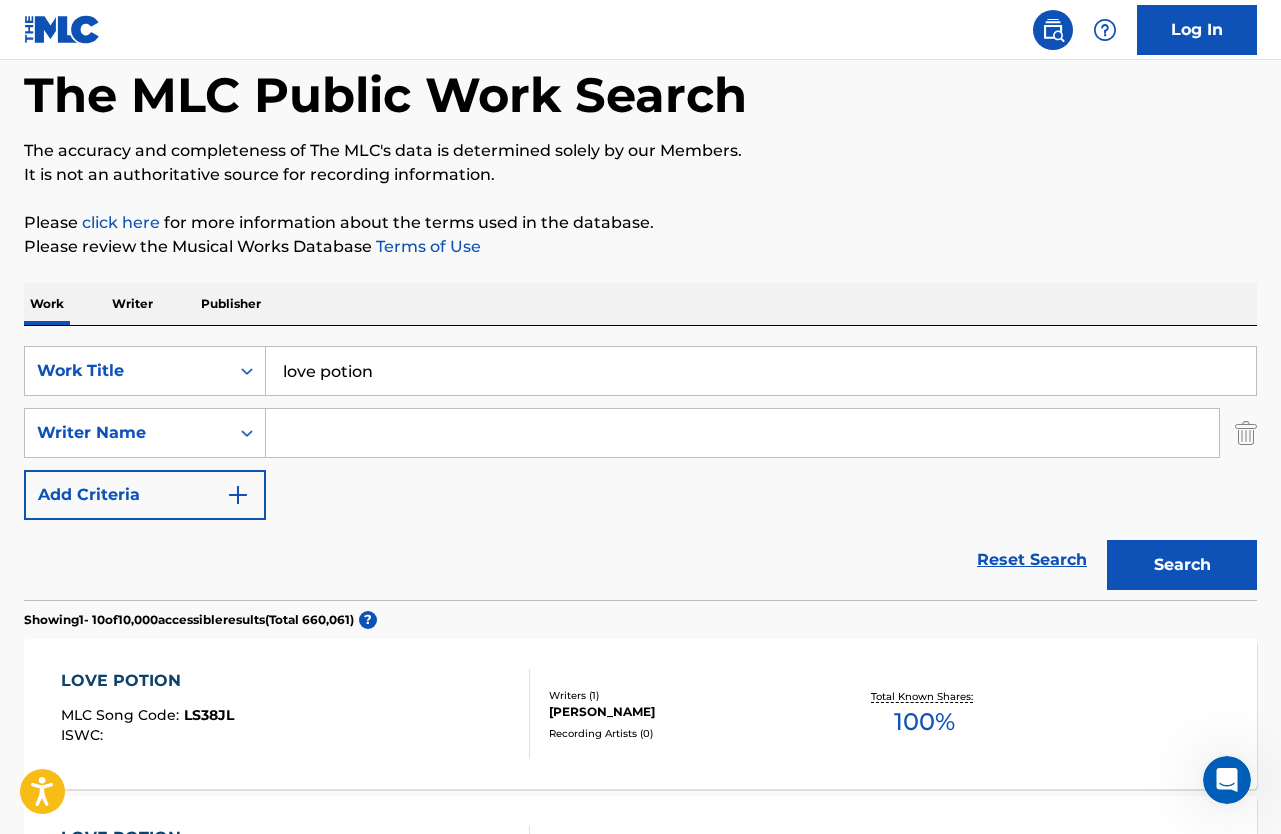 scroll, scrollTop: 347, scrollLeft: 0, axis: vertical 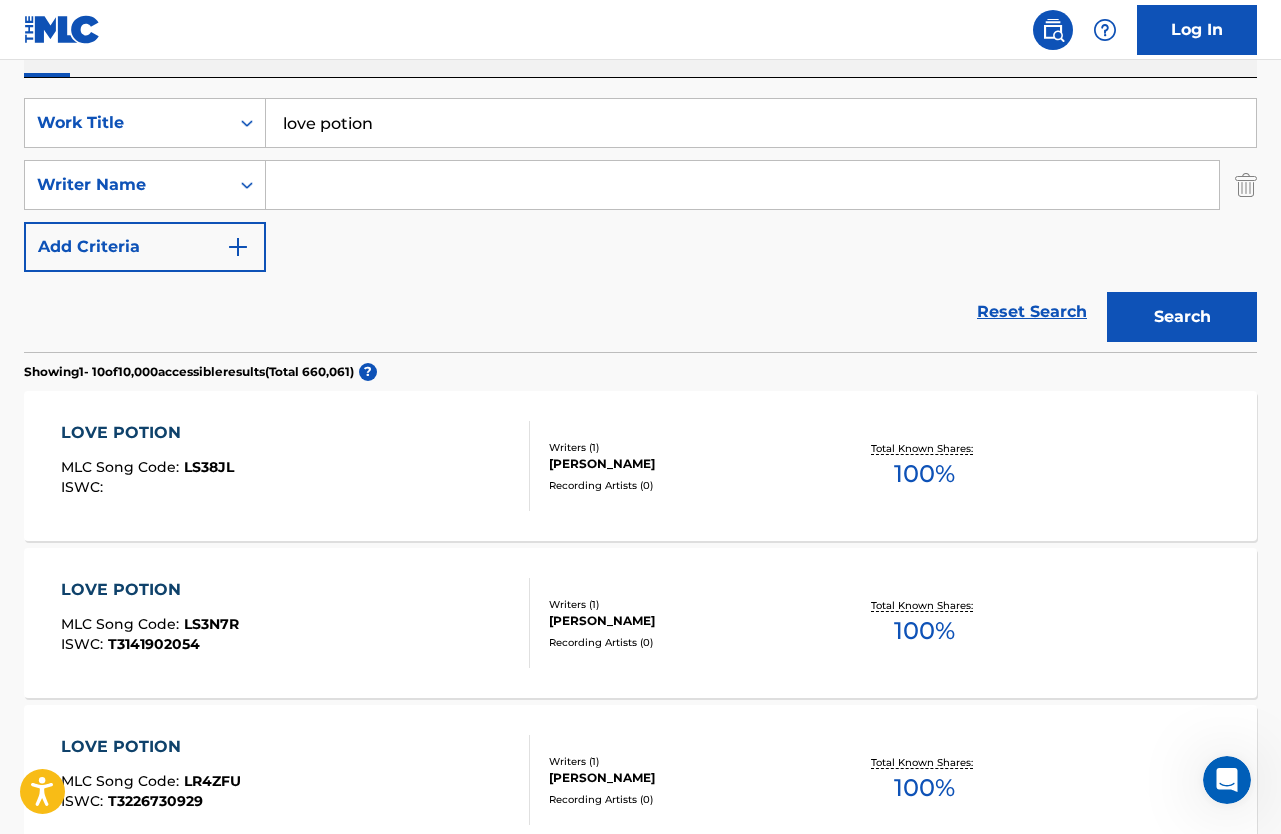 click on "SearchWithCriteriacb441a44-3605-49f0-896f-39461a4d7566 Work Title love potion SearchWithCriteria42329764-627b-429b-a553-c47a88c87051 Writer Name Add Criteria" at bounding box center [640, 185] 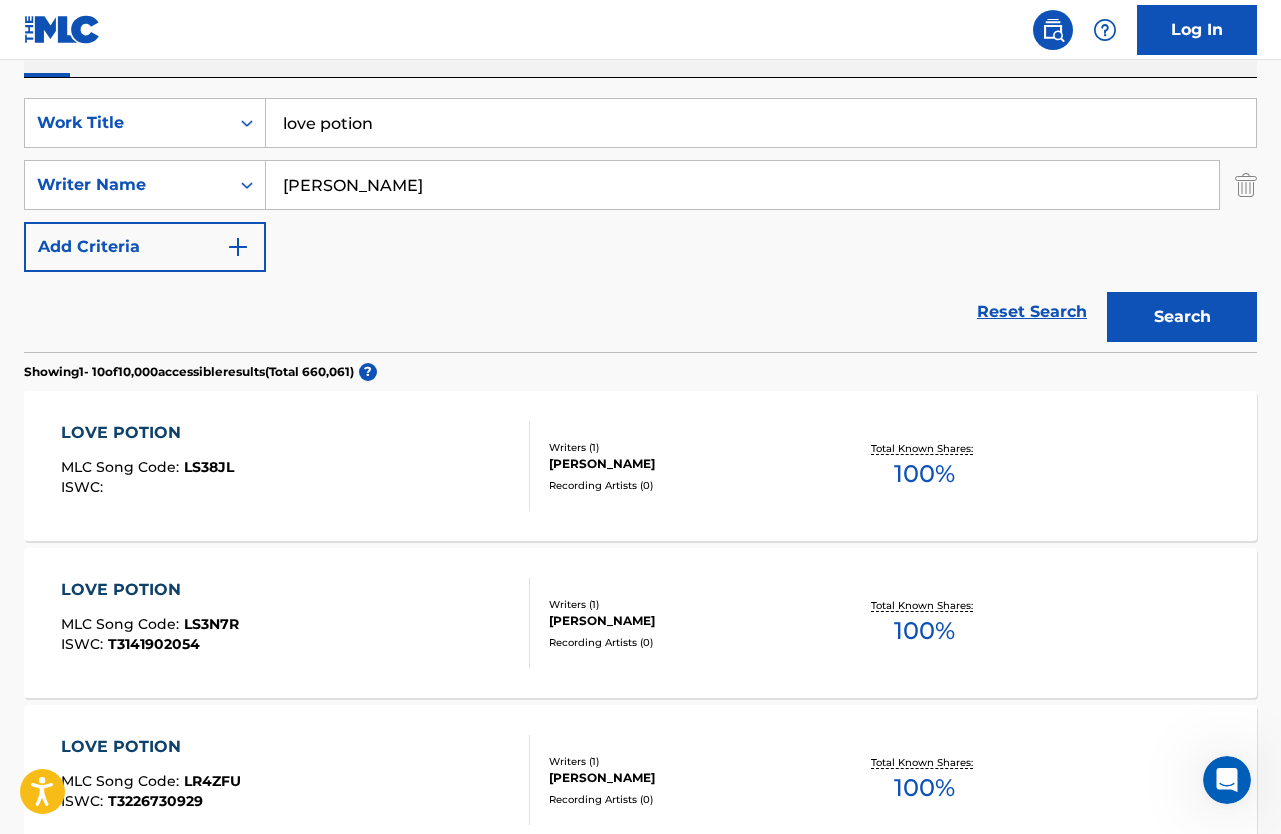type on "[PERSON_NAME]" 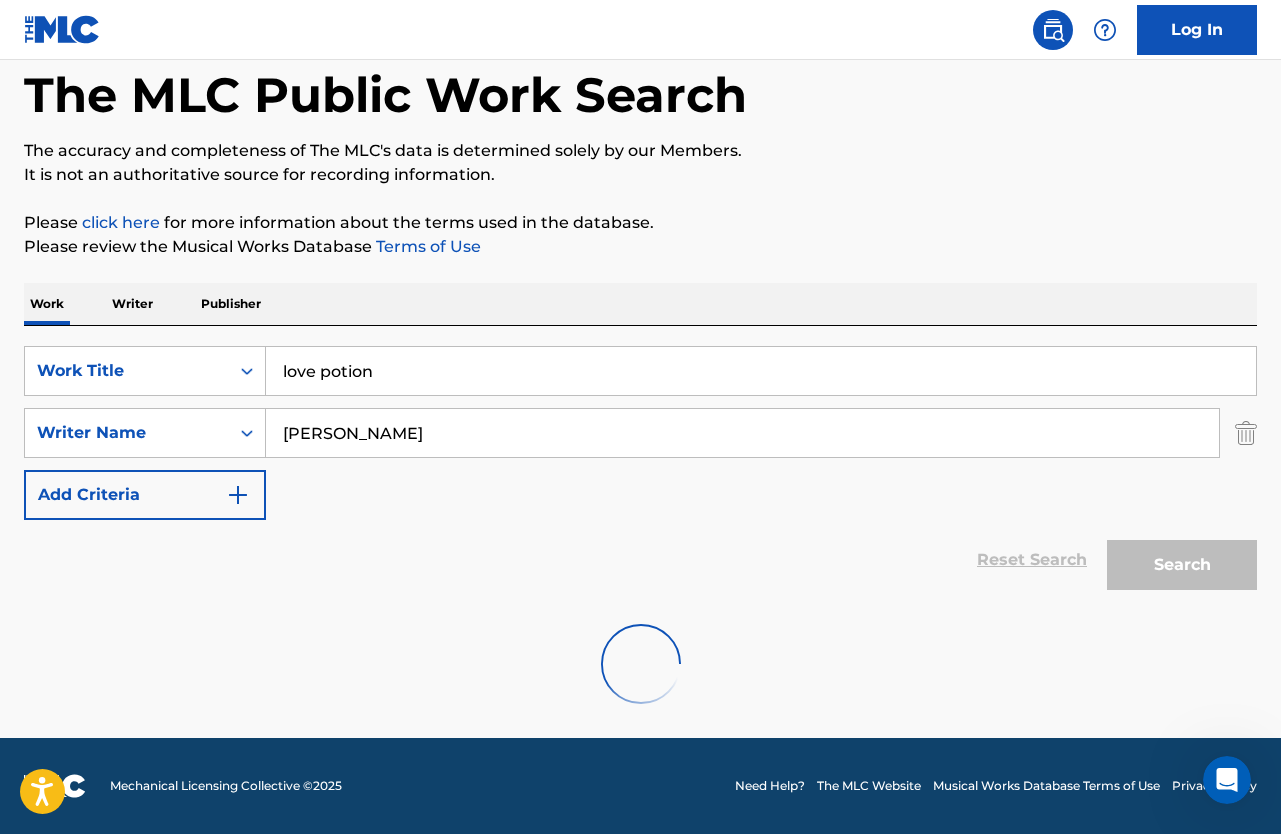 scroll, scrollTop: 254, scrollLeft: 0, axis: vertical 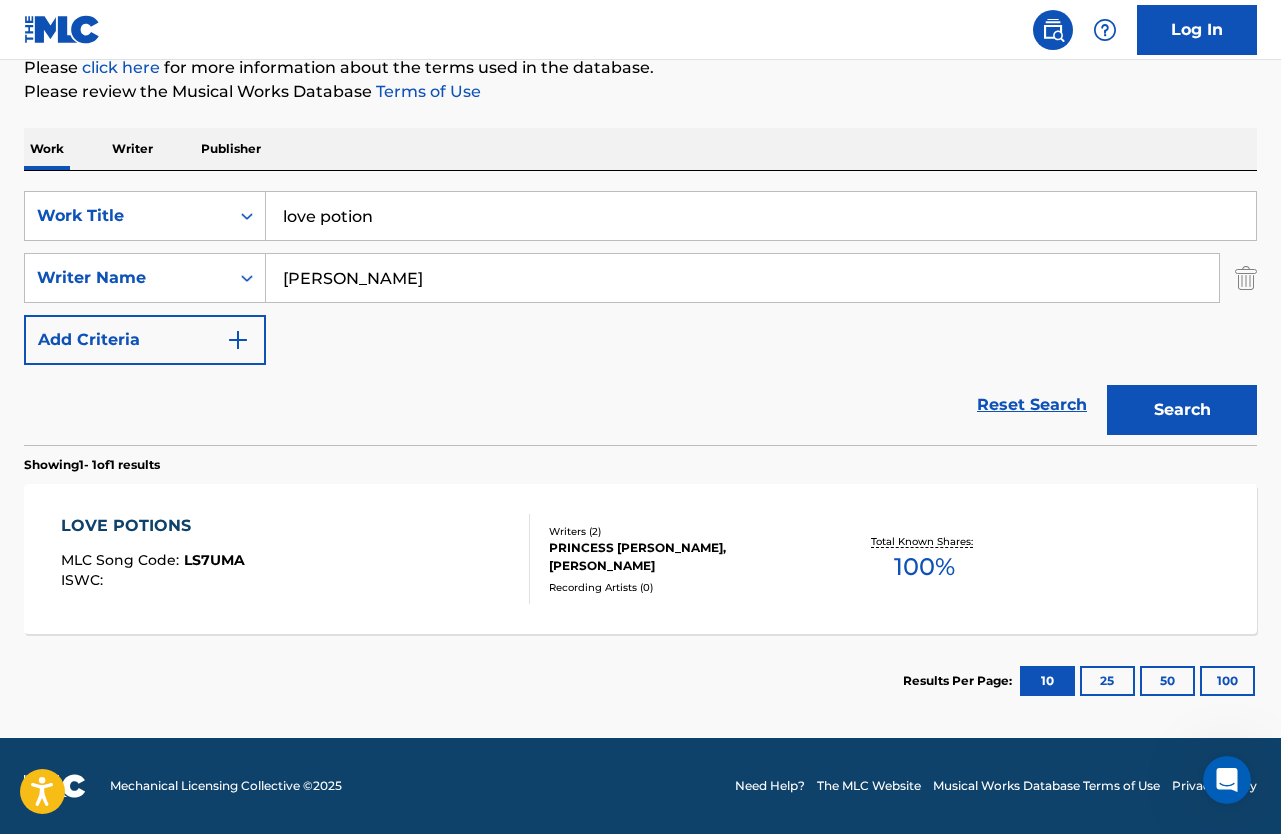 click on "LOVE POTIONS MLC Song Code : LS7UMA ISWC :" at bounding box center [295, 559] 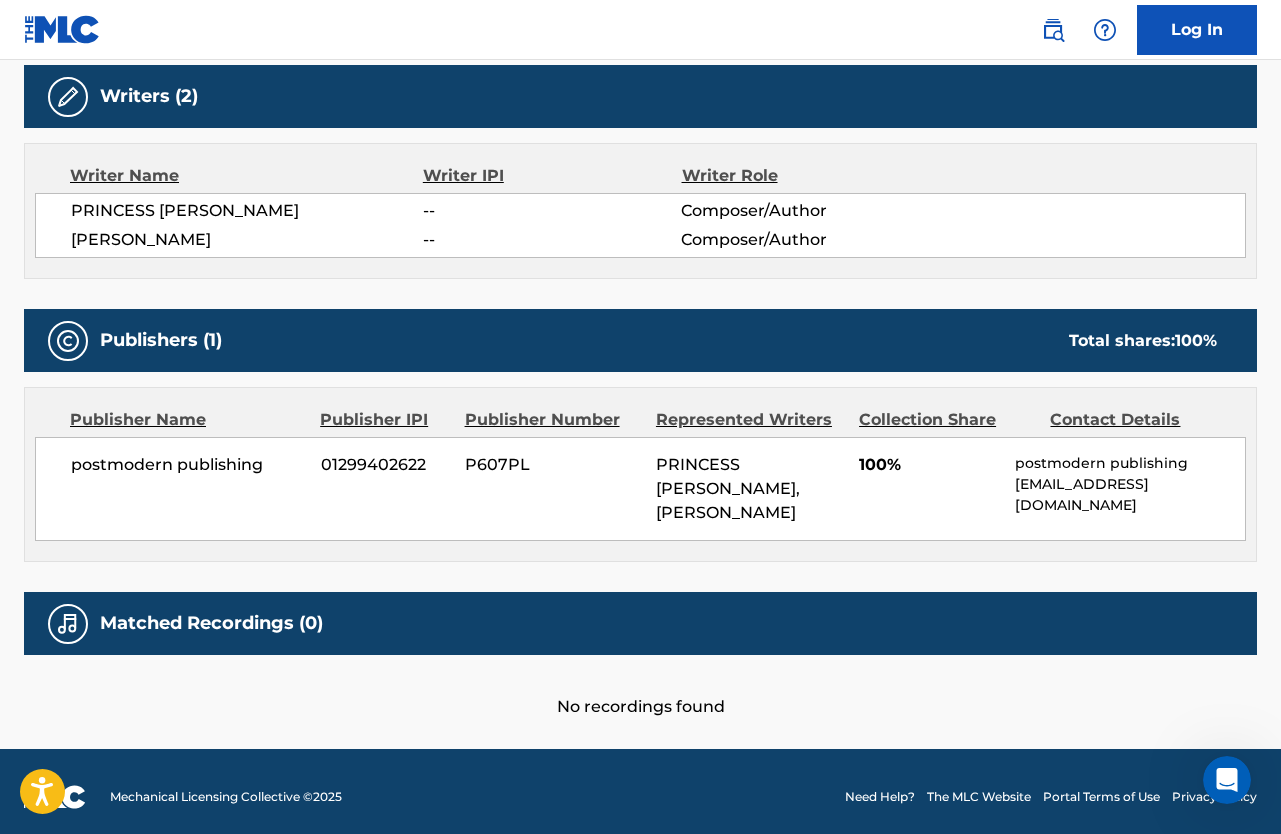scroll, scrollTop: 0, scrollLeft: 0, axis: both 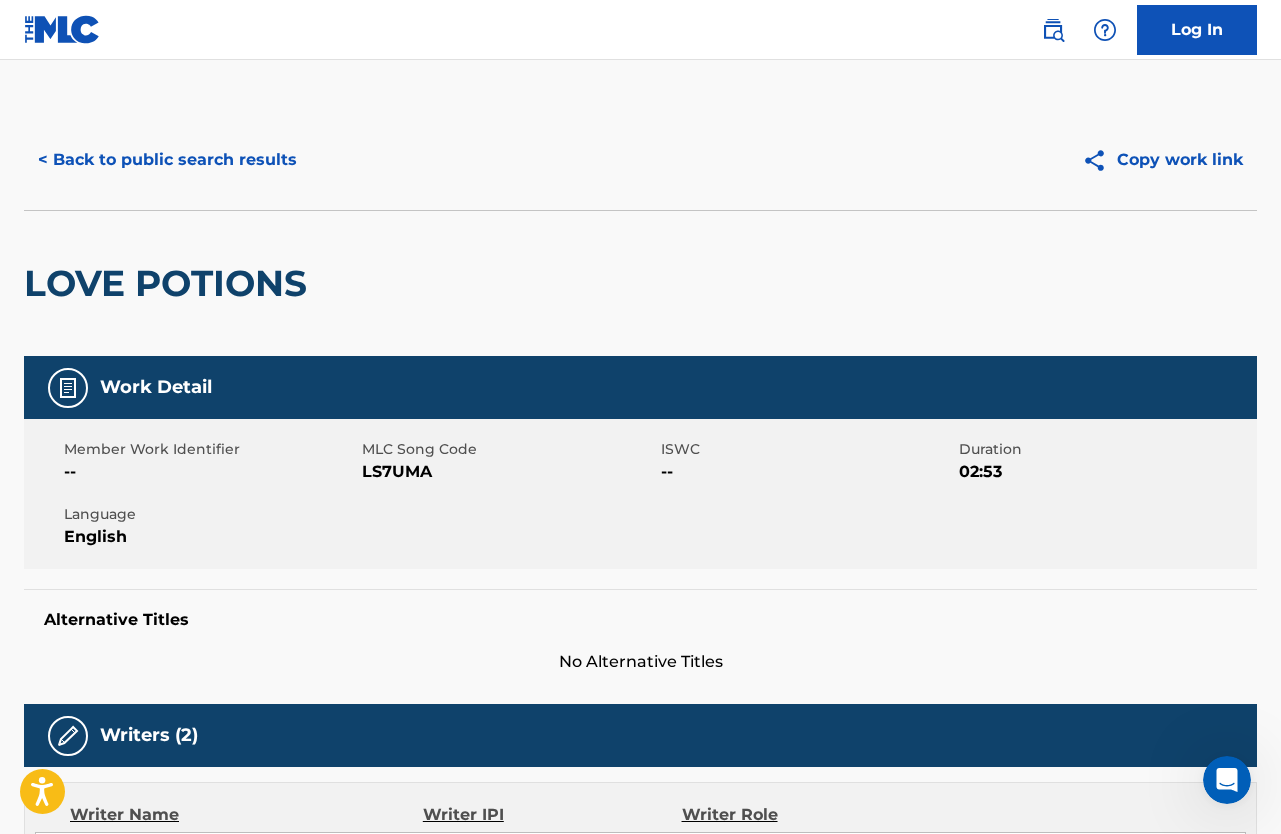 click on "< Back to public search results" at bounding box center (167, 160) 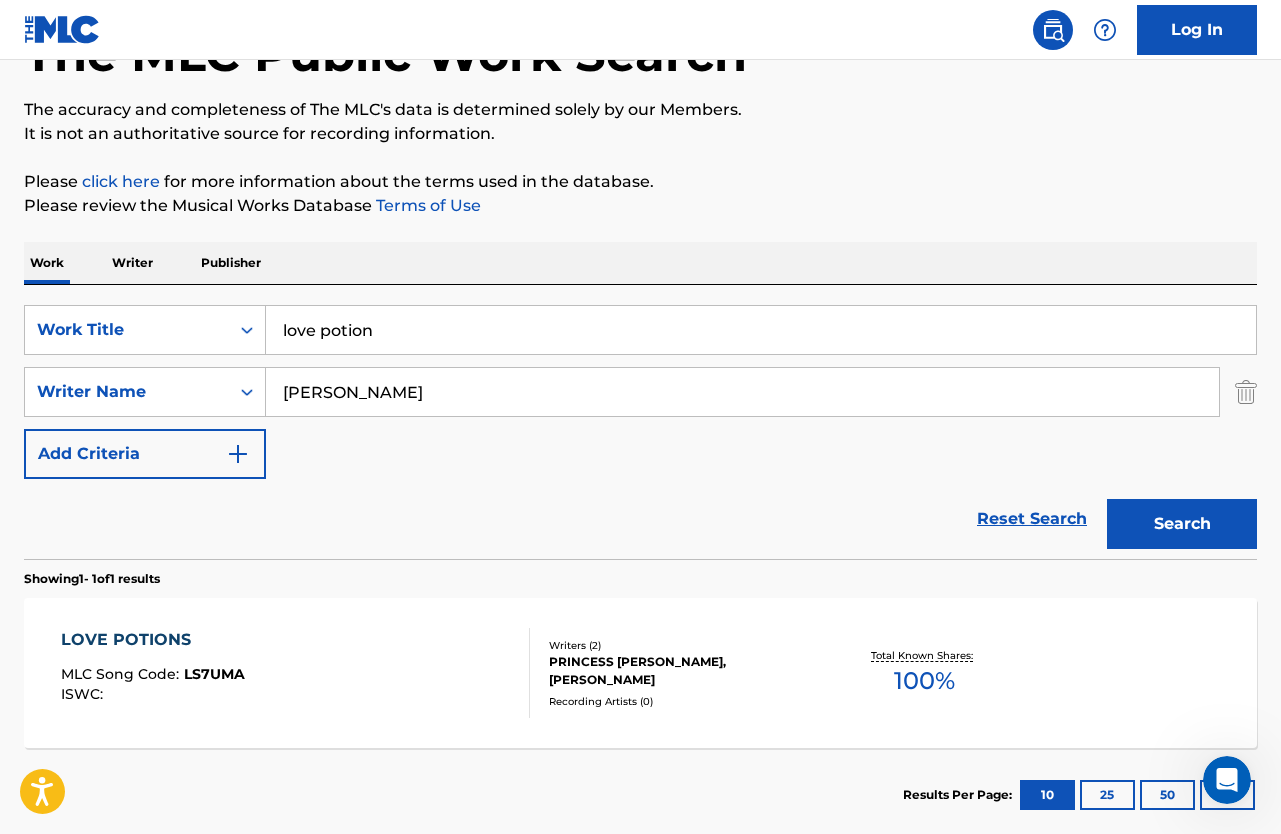 click on "SearchWithCriteriacb441a44-3605-49f0-896f-39461a4d7566 Work Title love potion SearchWithCriteria42329764-627b-429b-a553-c47a88c87051 Writer Name [PERSON_NAME] Add Criteria" at bounding box center [640, 392] 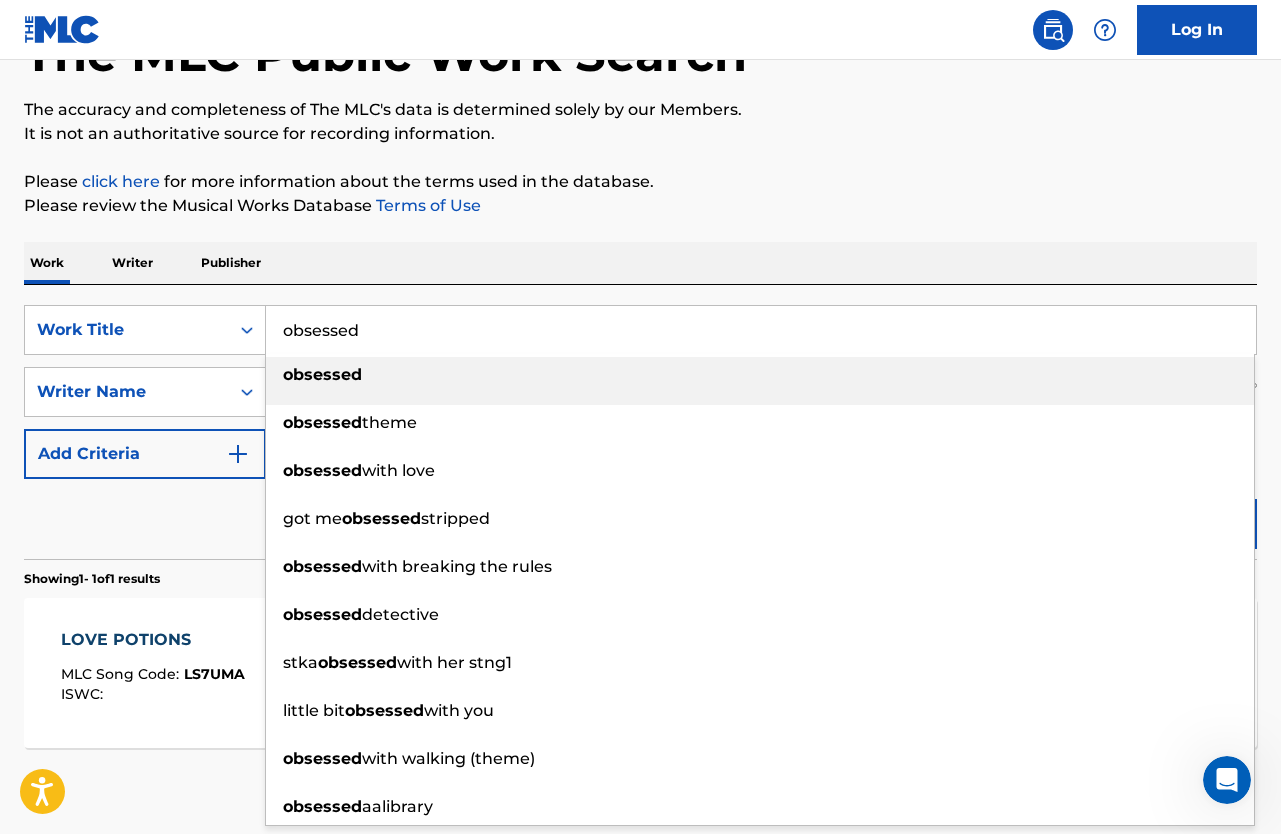 type on "obsessed" 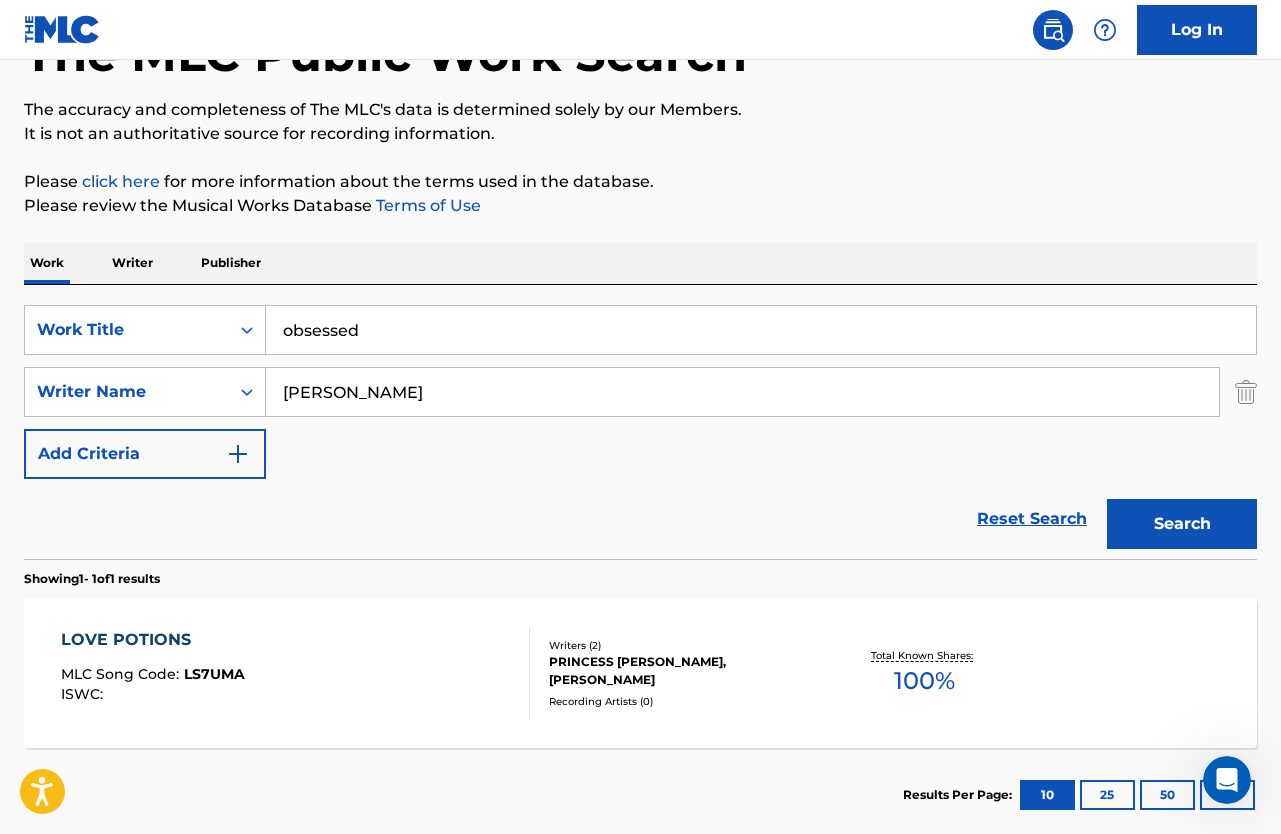 click on "[PERSON_NAME]" at bounding box center [742, 392] 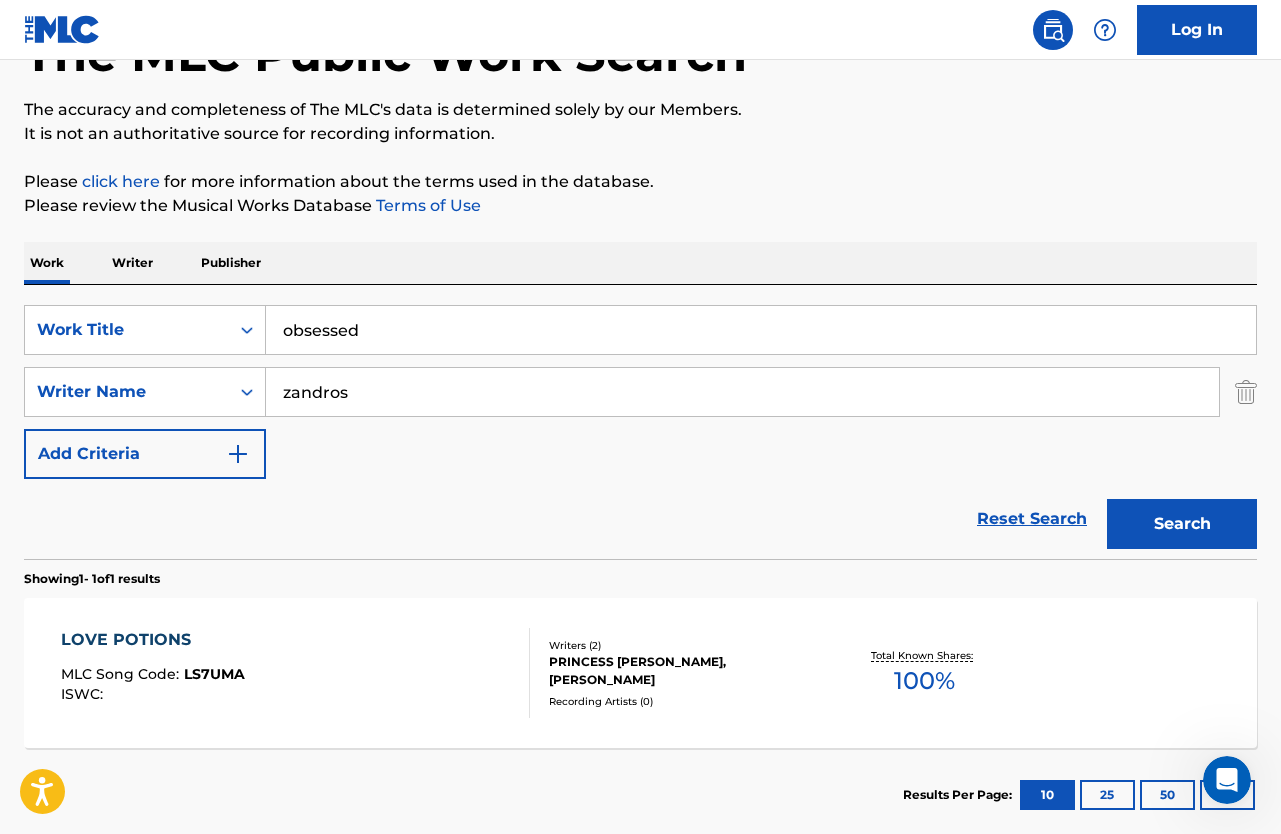 click on "Search" at bounding box center (1182, 524) 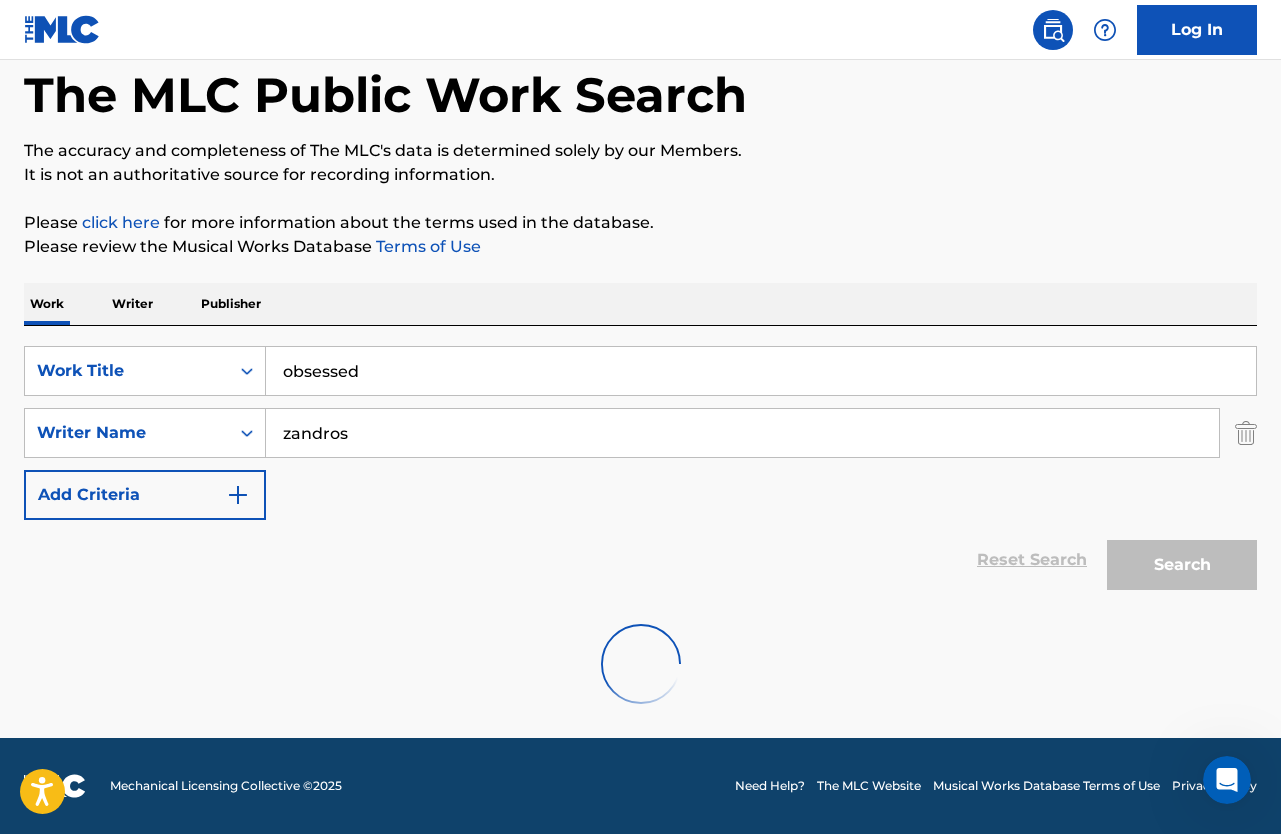 scroll, scrollTop: 34, scrollLeft: 0, axis: vertical 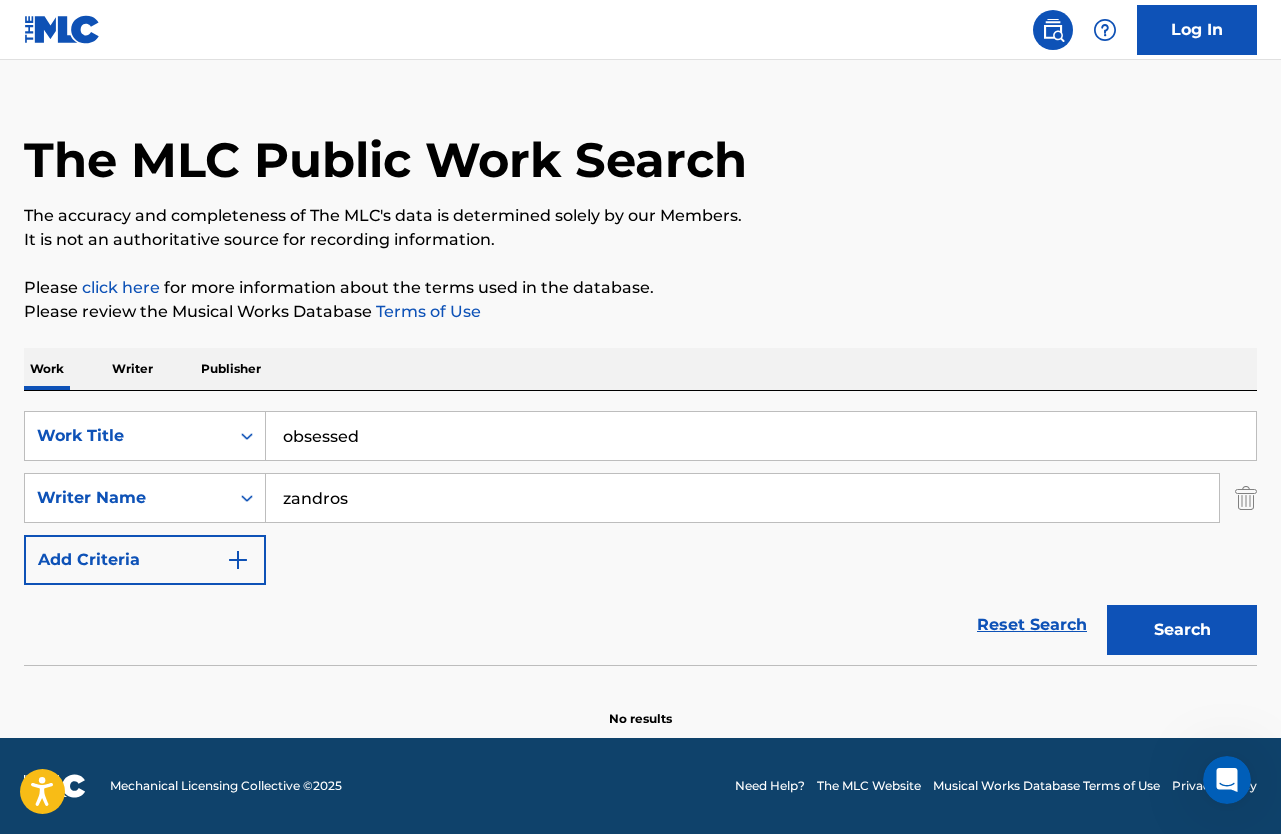 click on "zandros" at bounding box center (742, 498) 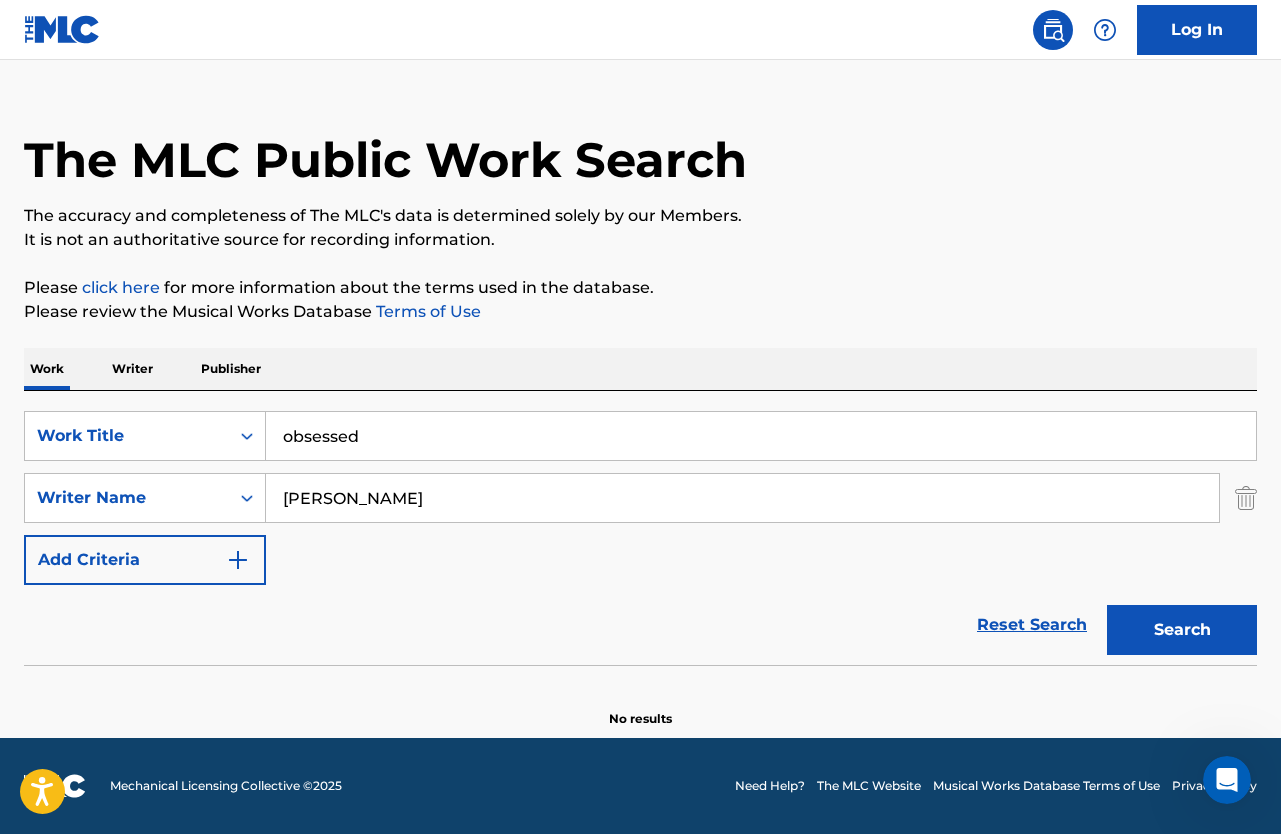 type on "[PERSON_NAME]" 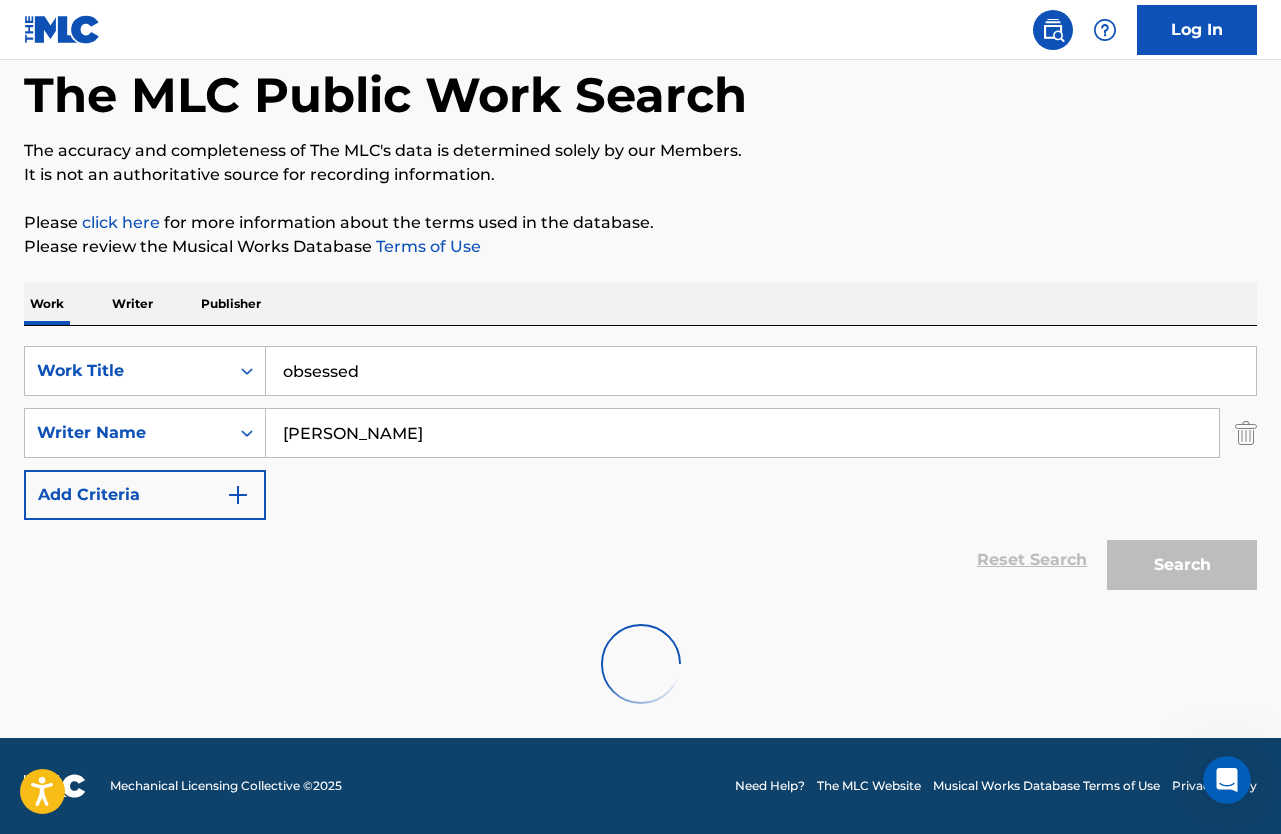 scroll, scrollTop: 140, scrollLeft: 0, axis: vertical 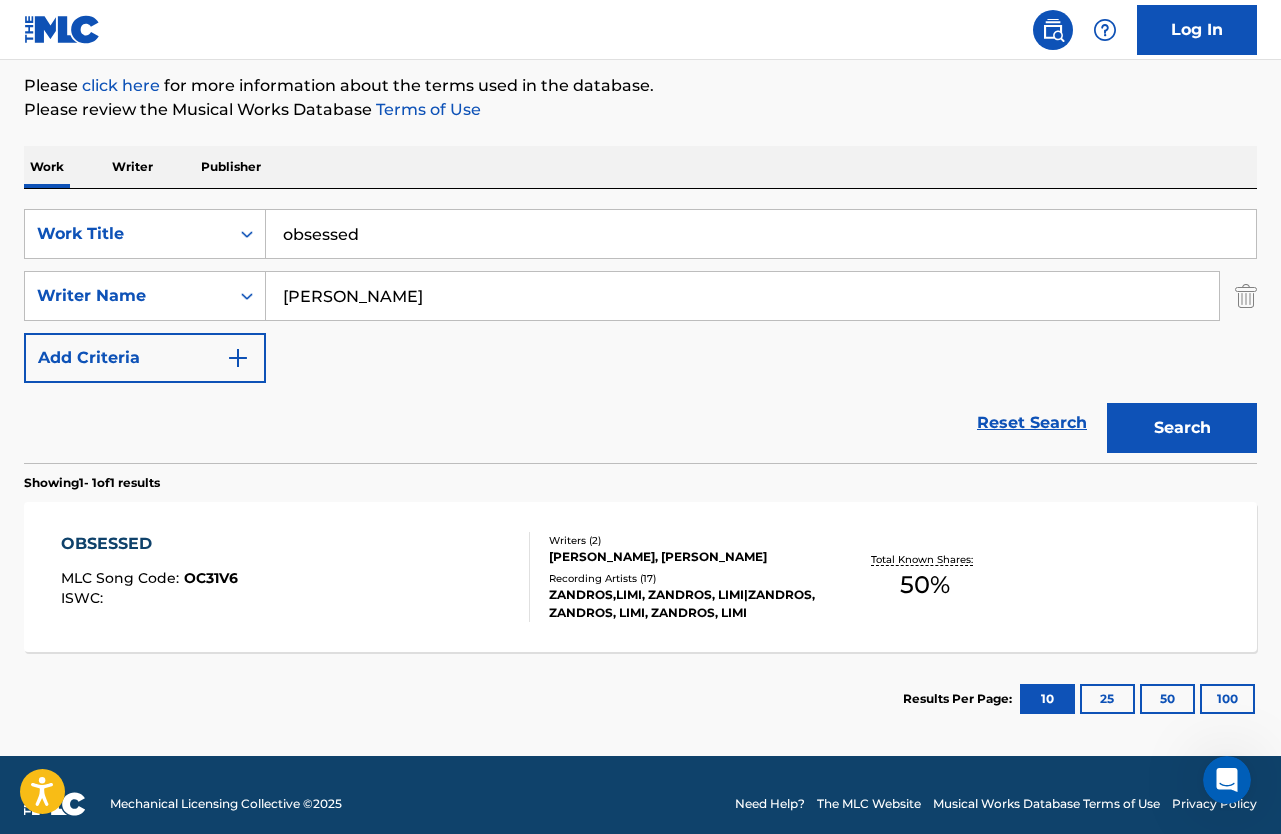 click on "OBSESSED" at bounding box center (149, 544) 